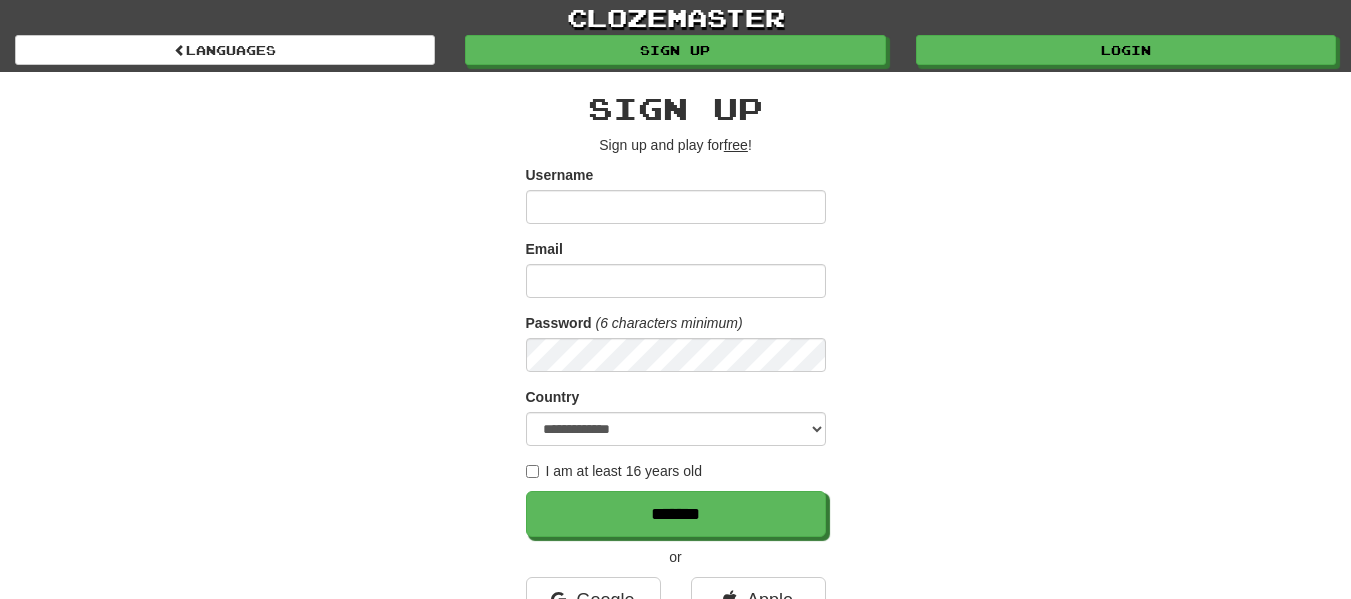 scroll, scrollTop: 0, scrollLeft: 0, axis: both 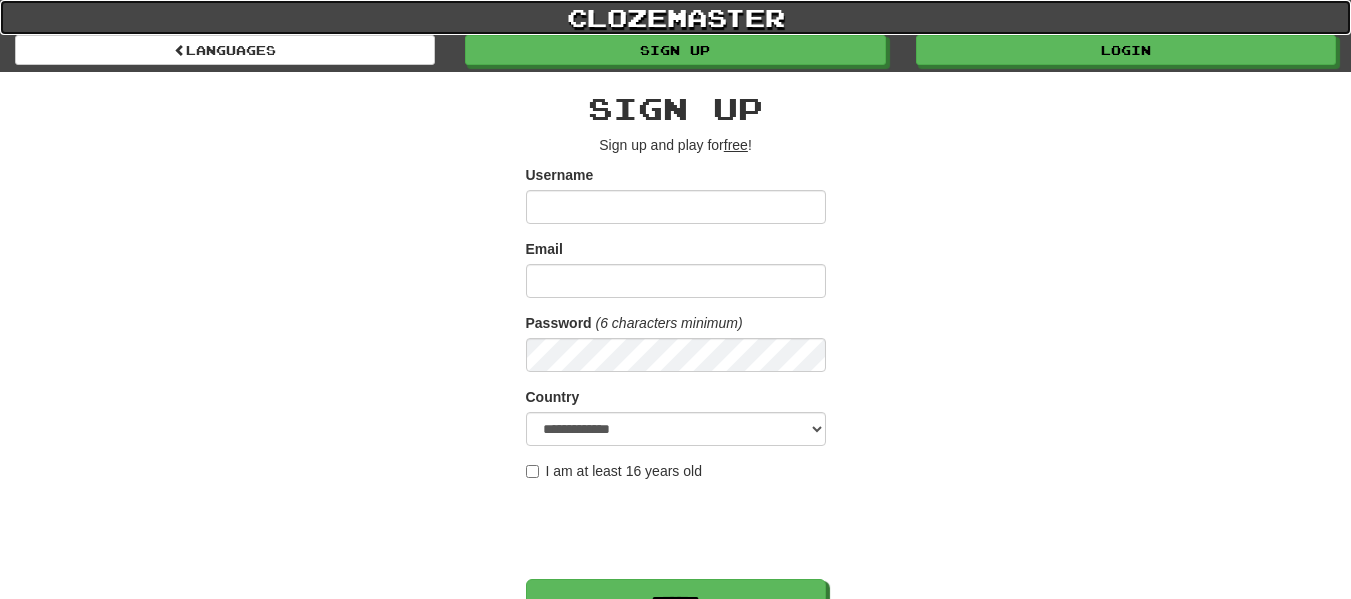 click on "clozemaster" at bounding box center (675, 17) 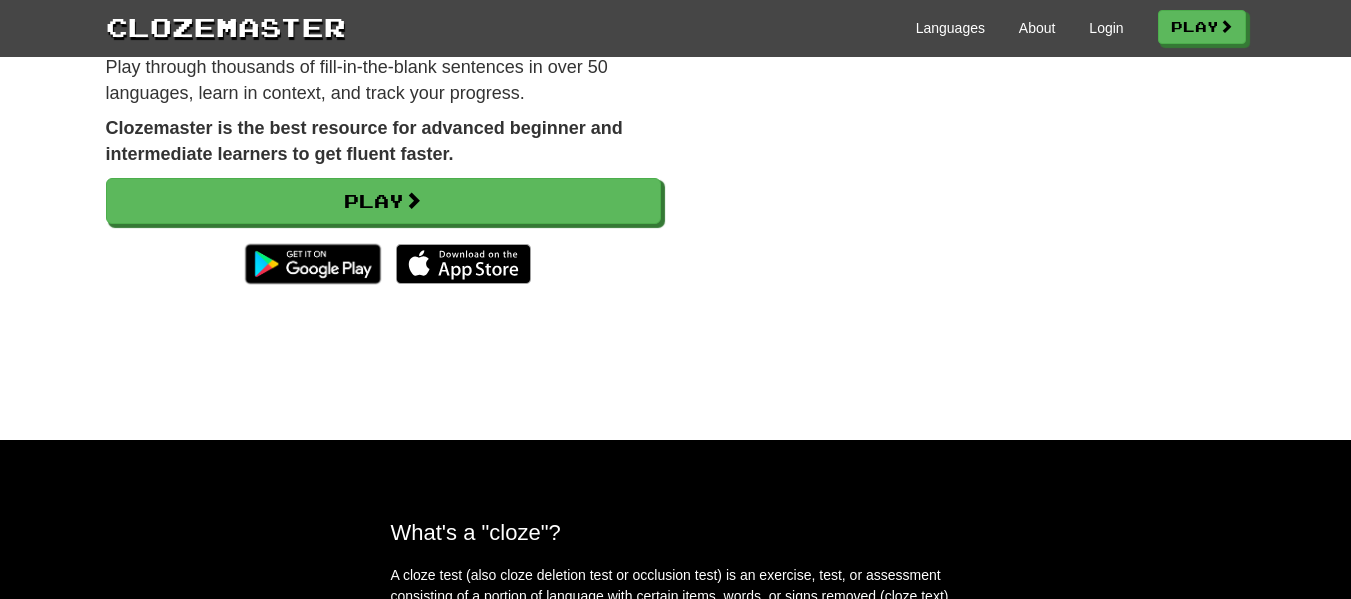 scroll, scrollTop: 0, scrollLeft: 0, axis: both 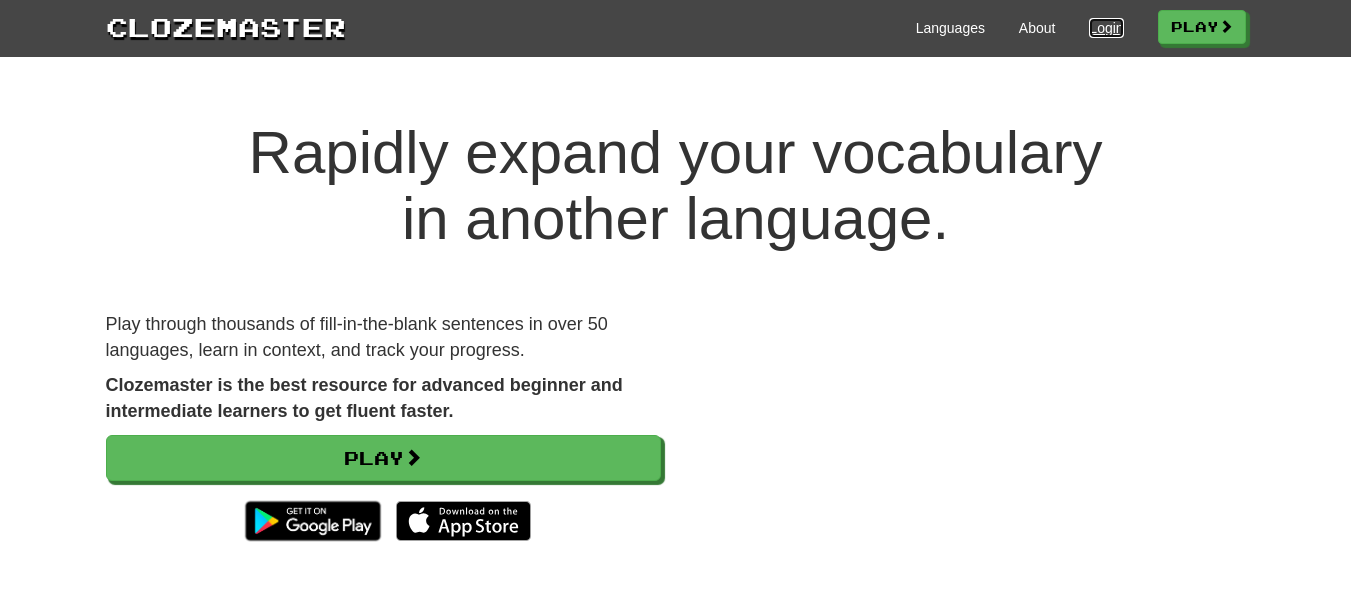 click on "Login" at bounding box center (1106, 28) 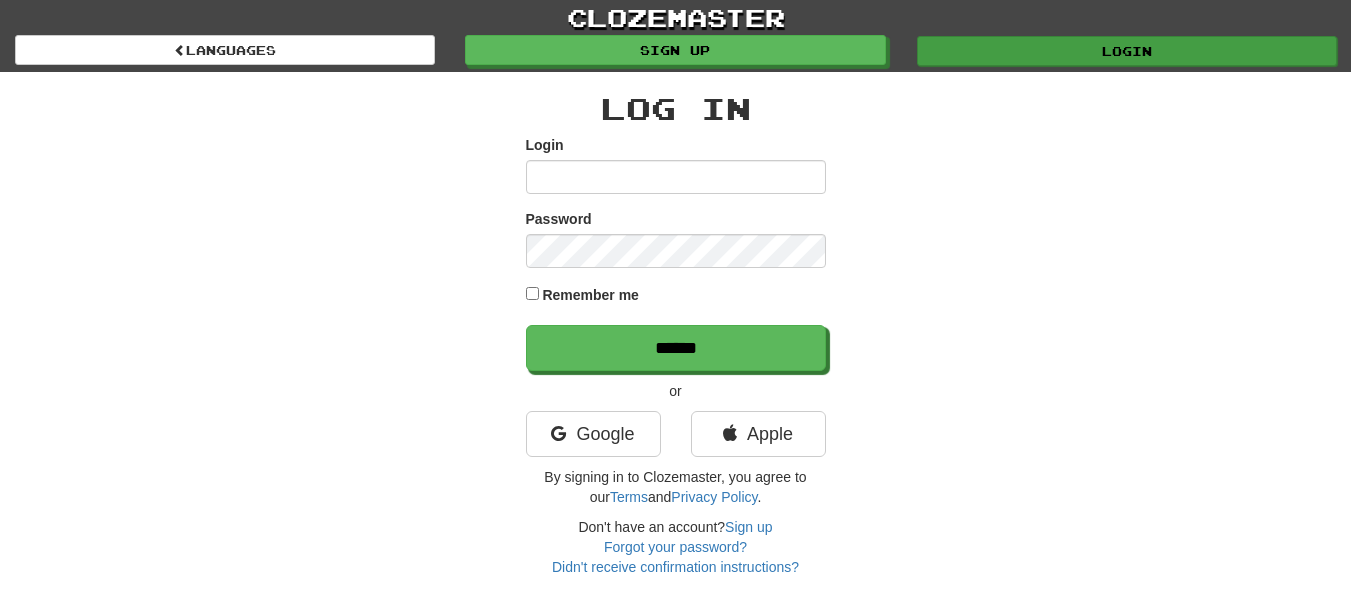 scroll, scrollTop: 0, scrollLeft: 0, axis: both 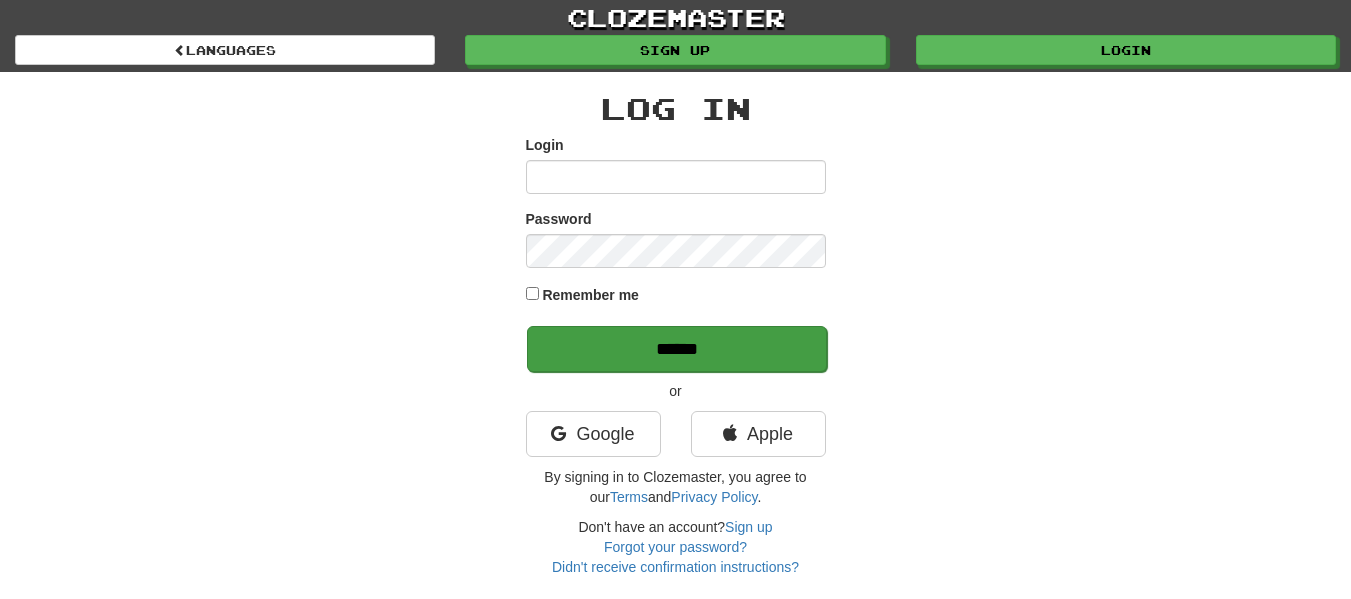 type on "**********" 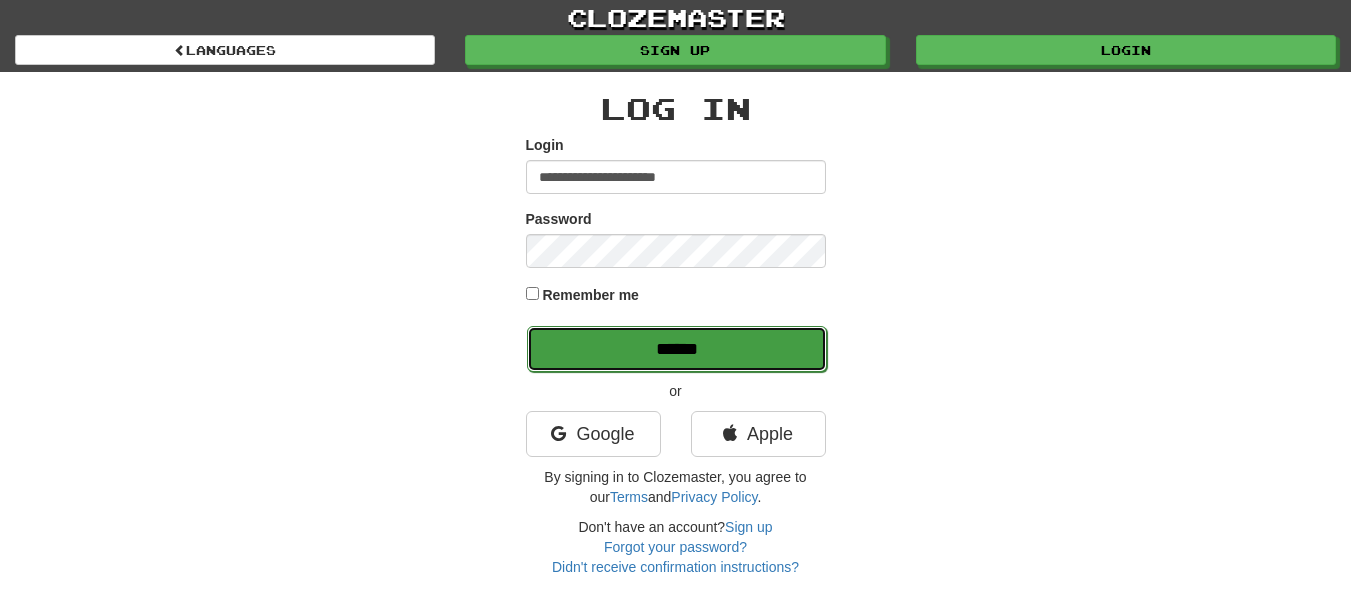 click on "******" at bounding box center [677, 349] 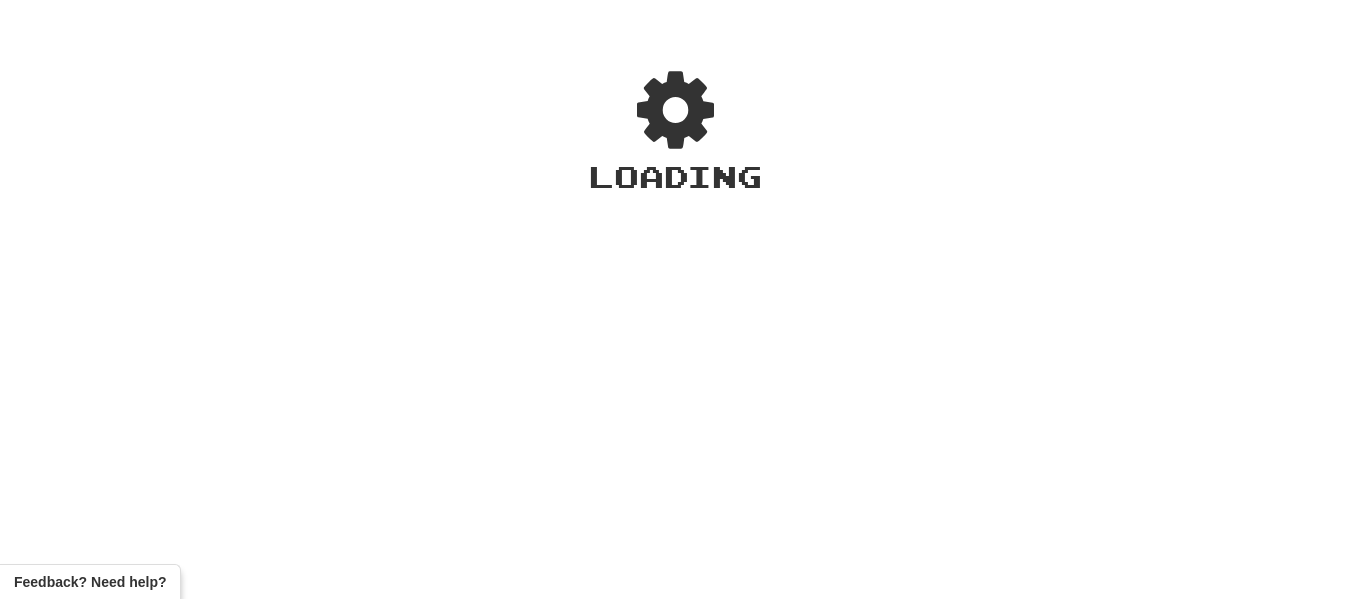 scroll, scrollTop: 0, scrollLeft: 0, axis: both 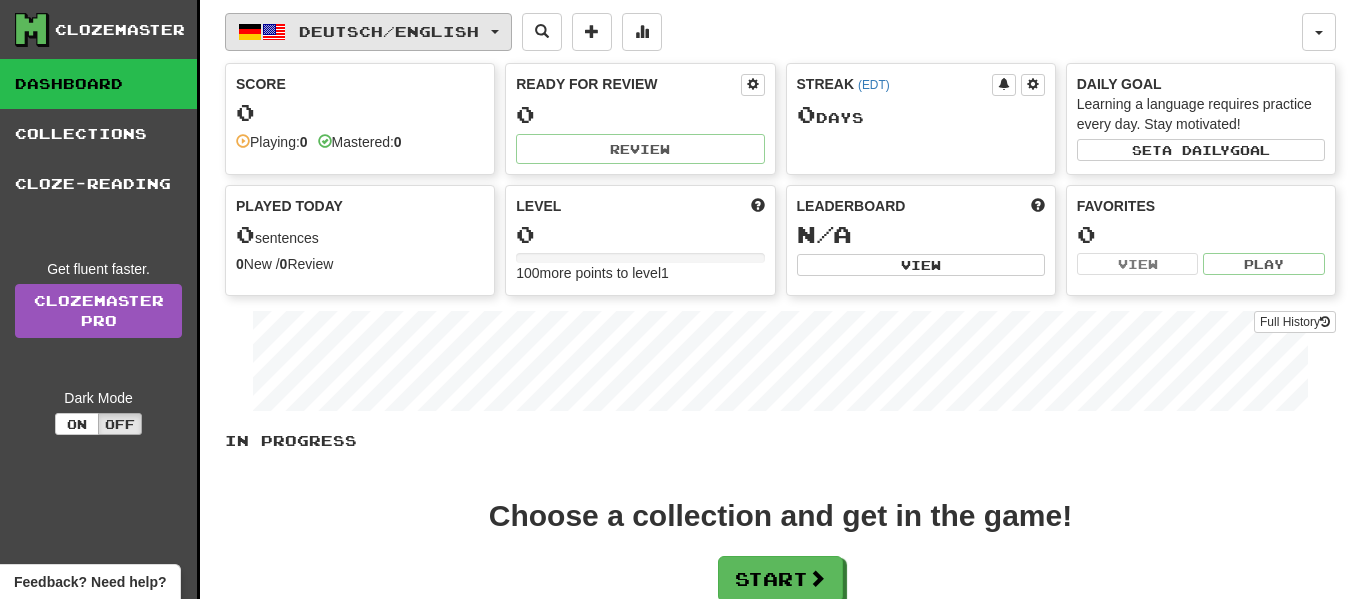 click on "Deutsch  /  English" at bounding box center [389, 31] 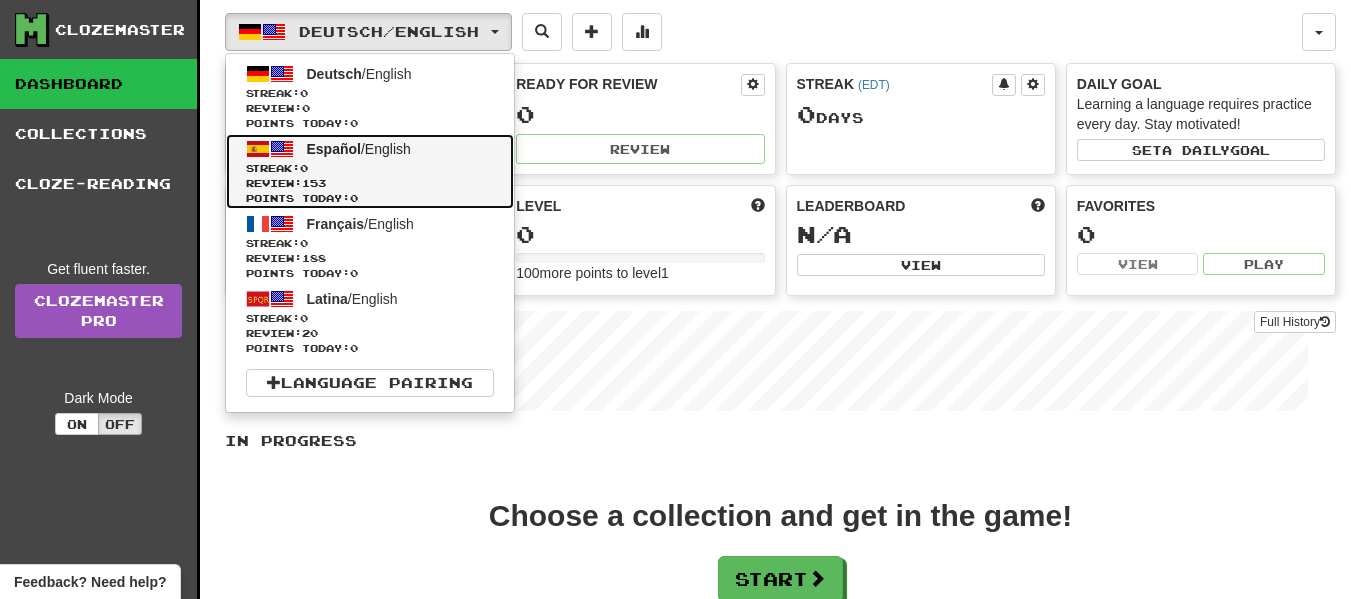 click on "Español  /  English" at bounding box center [359, 149] 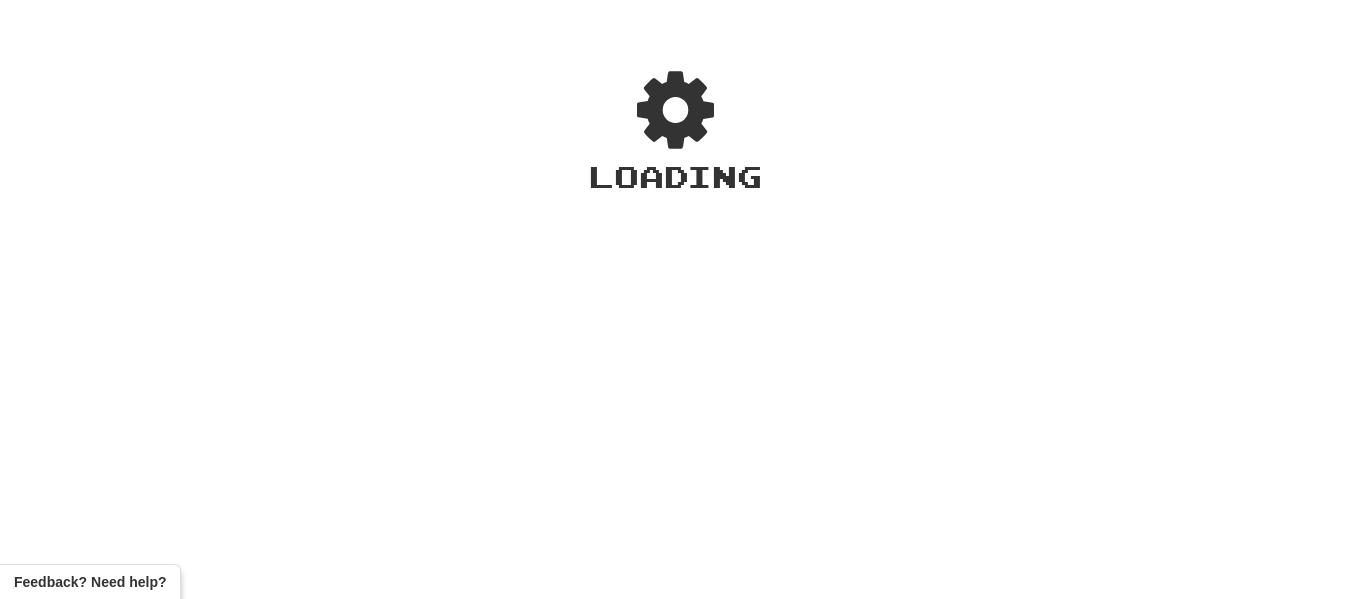 scroll, scrollTop: 0, scrollLeft: 0, axis: both 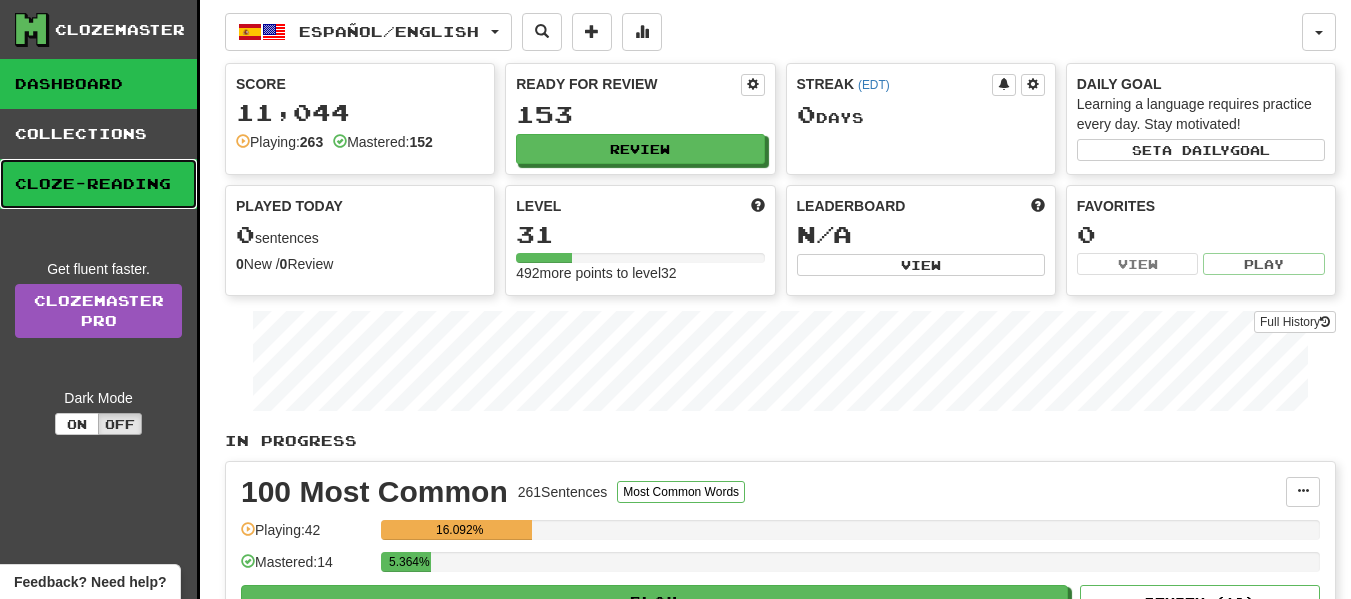 click on "Cloze-Reading" at bounding box center [98, 184] 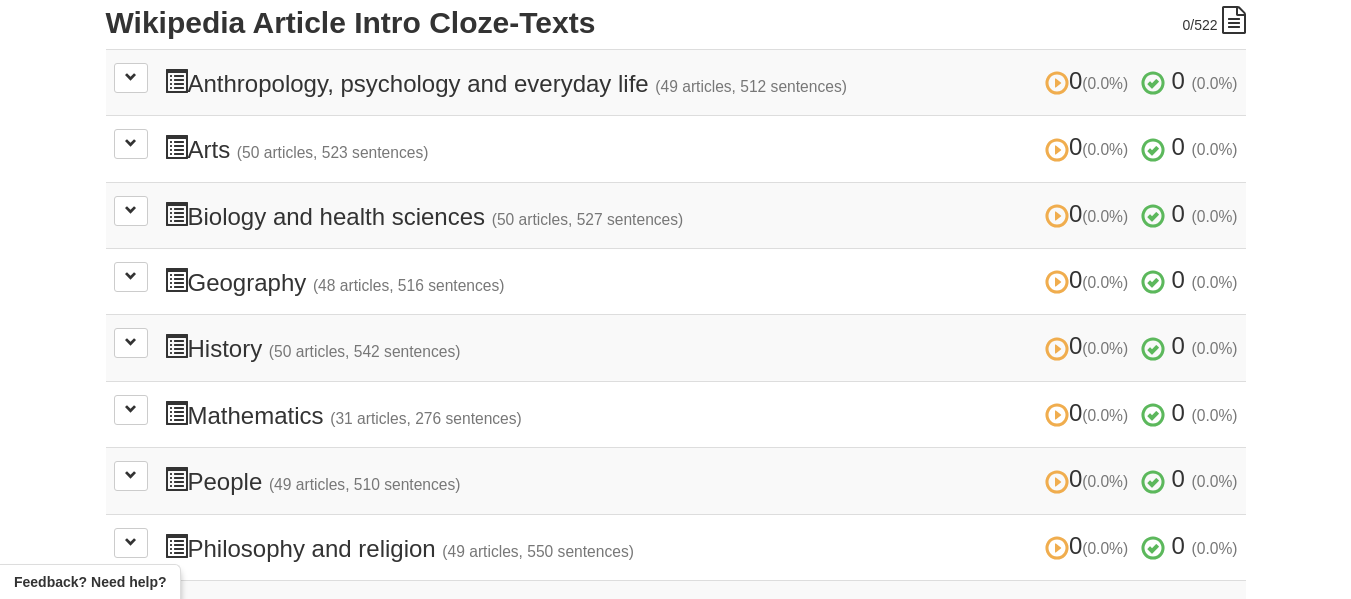 scroll, scrollTop: 400, scrollLeft: 0, axis: vertical 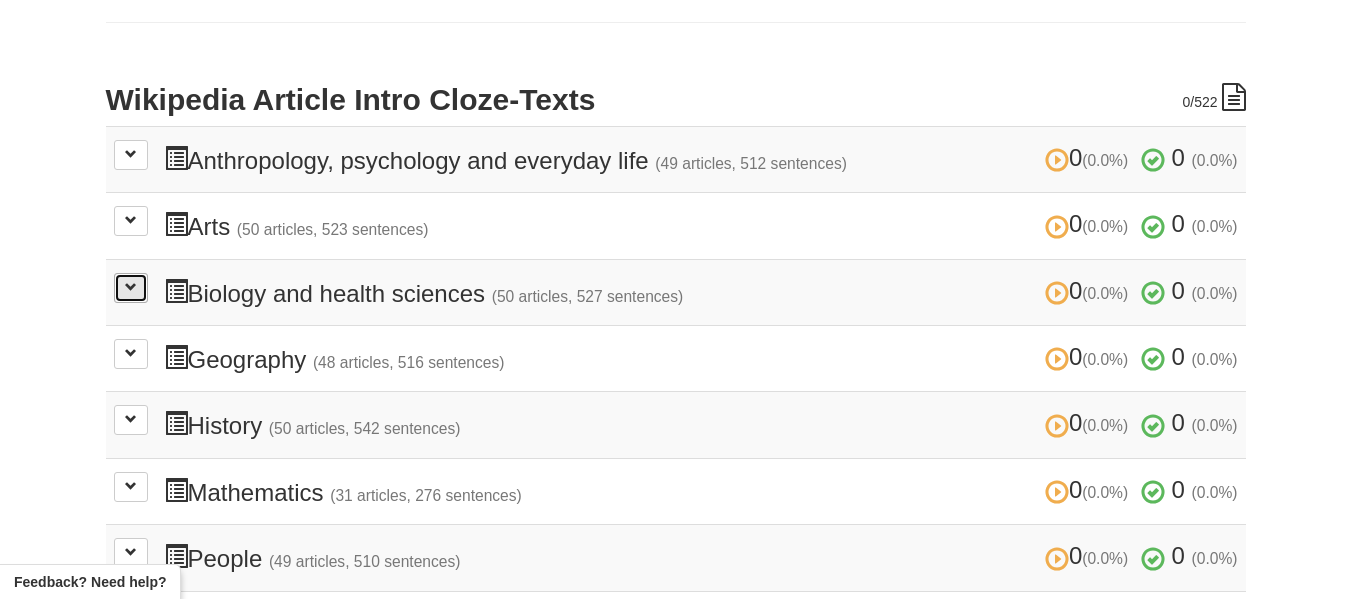 click at bounding box center [131, 288] 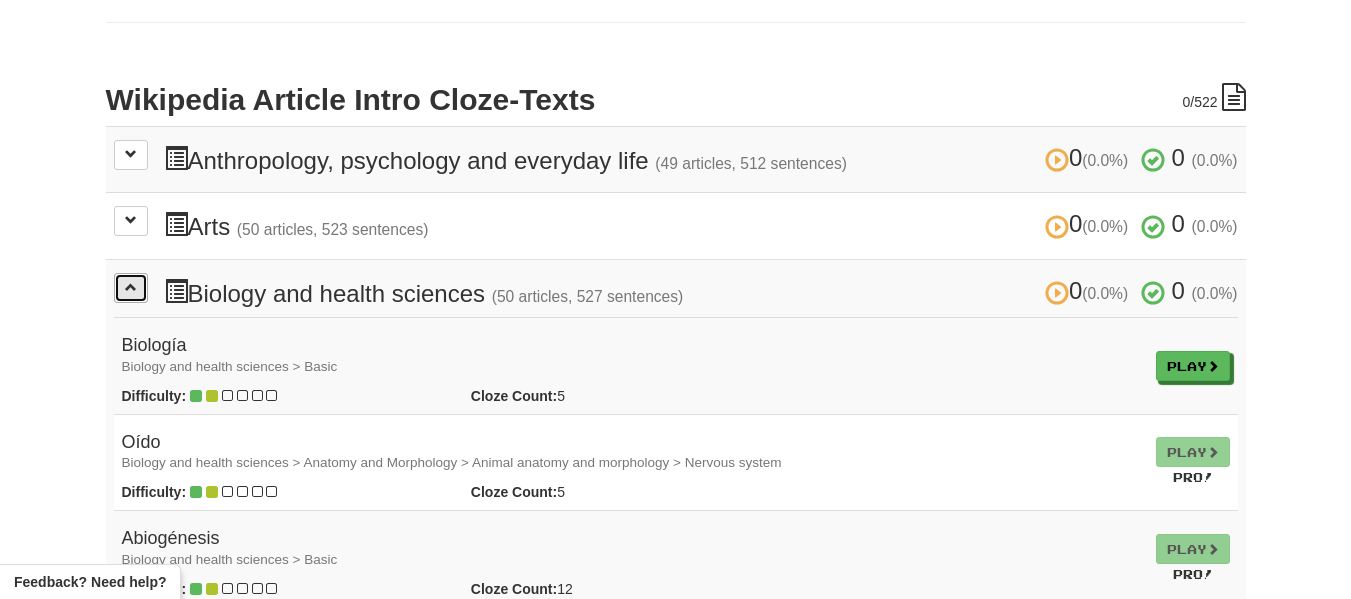 click at bounding box center [131, 288] 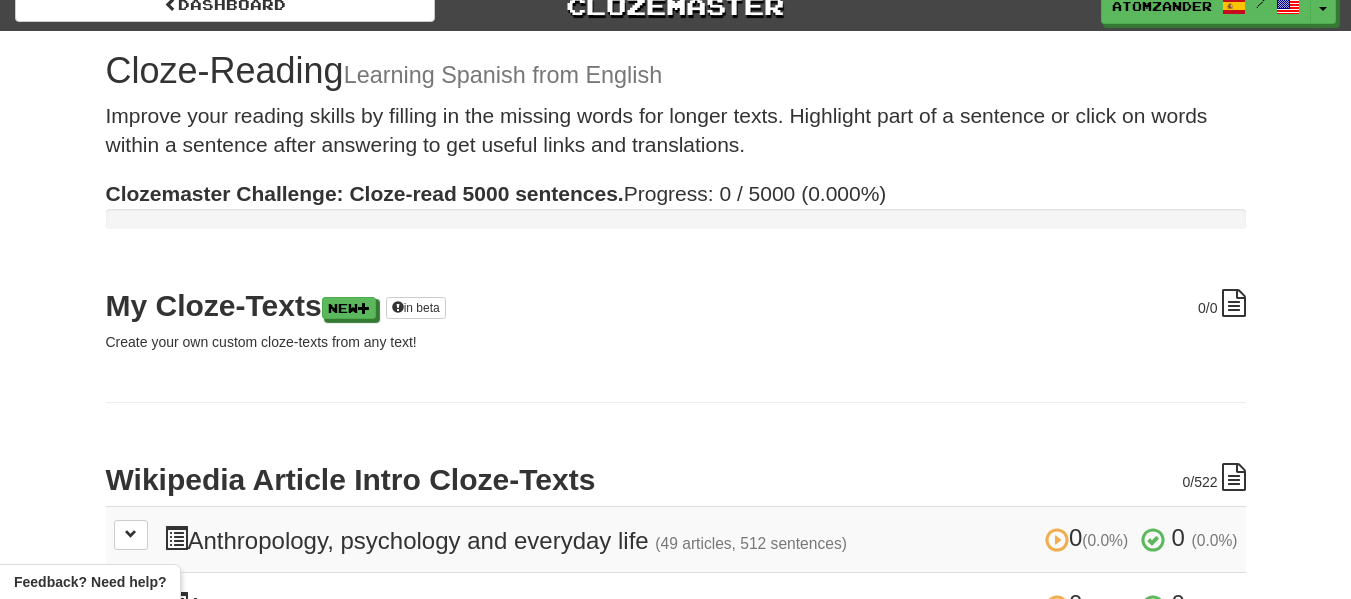 scroll, scrollTop: 0, scrollLeft: 0, axis: both 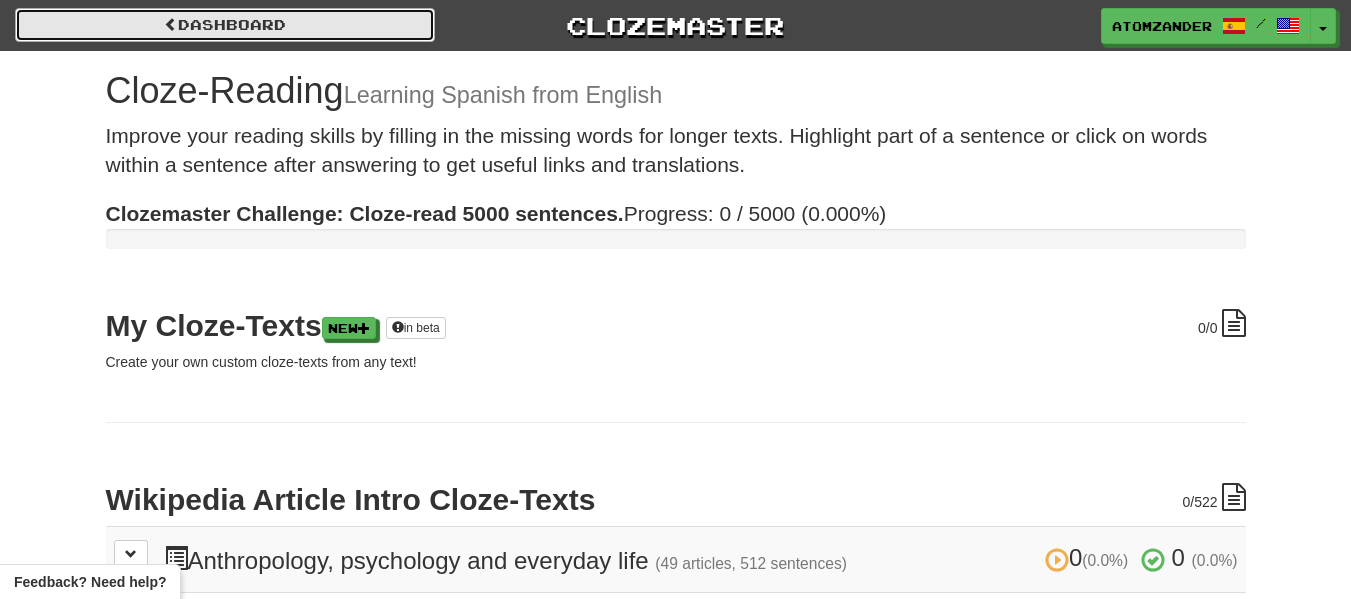 click on "Dashboard" at bounding box center (225, 25) 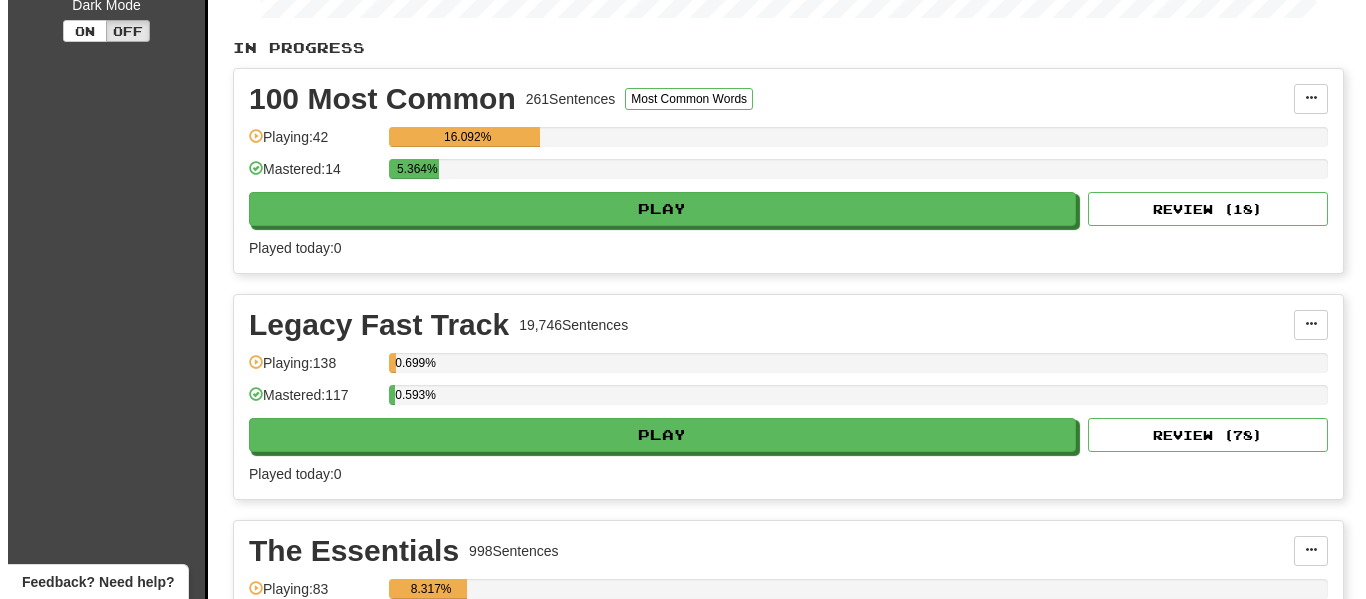 scroll, scrollTop: 400, scrollLeft: 0, axis: vertical 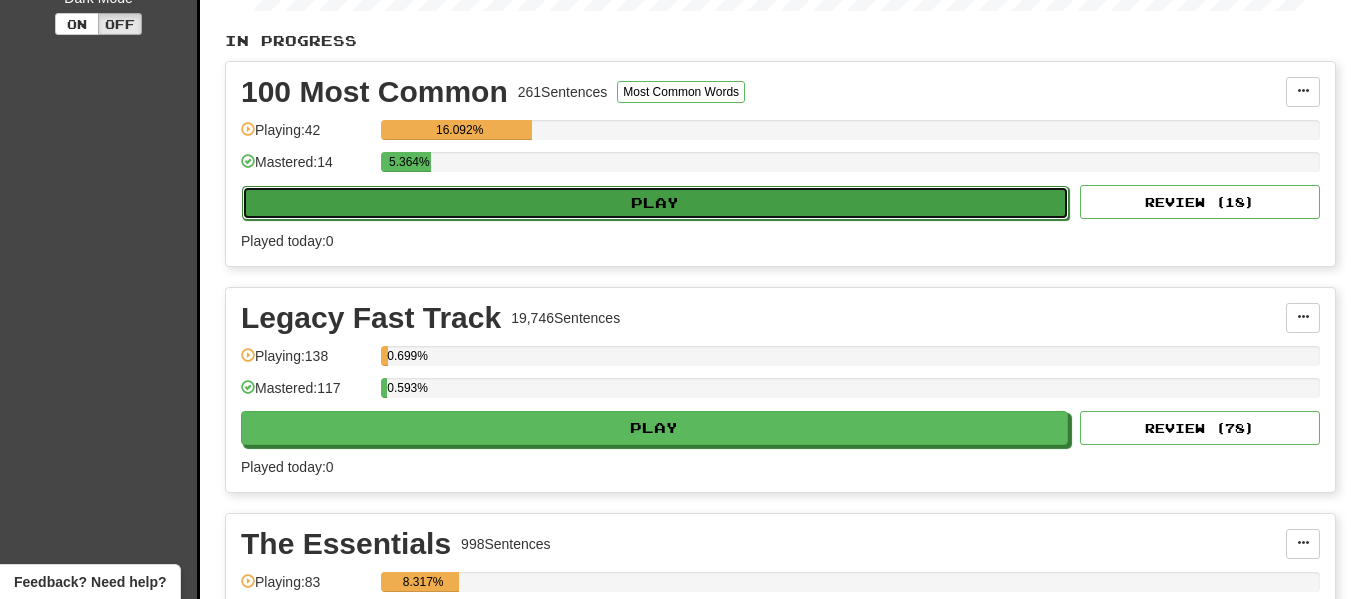 click on "Play" at bounding box center (655, 203) 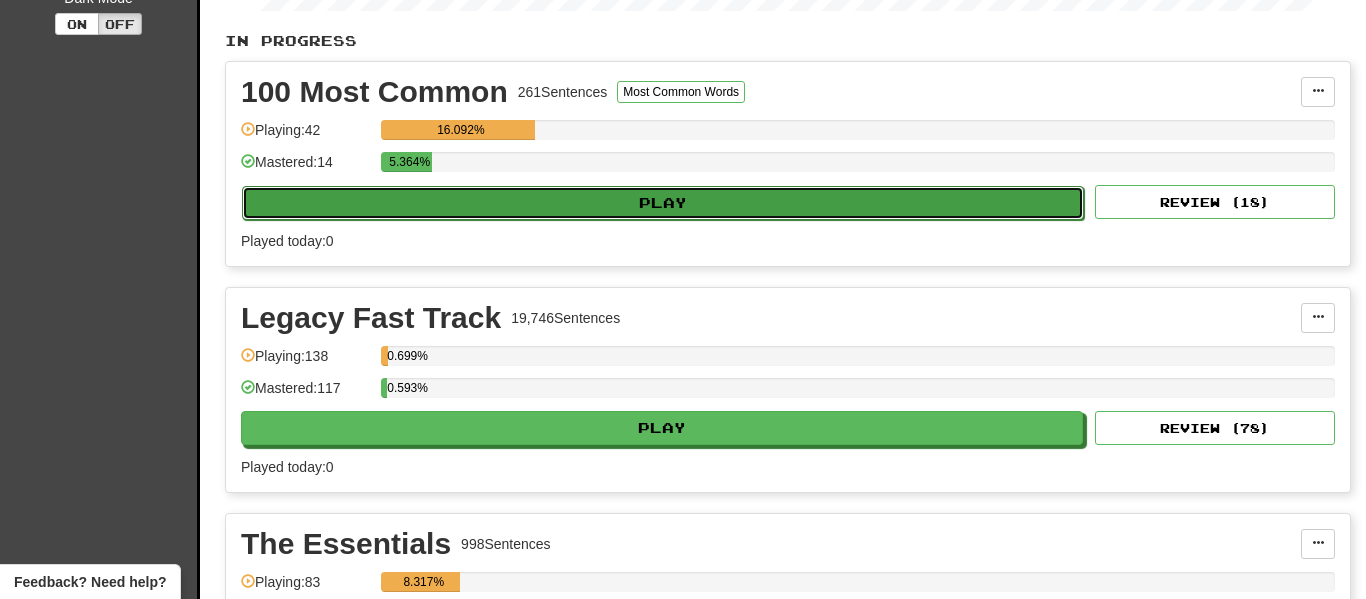 select on "**" 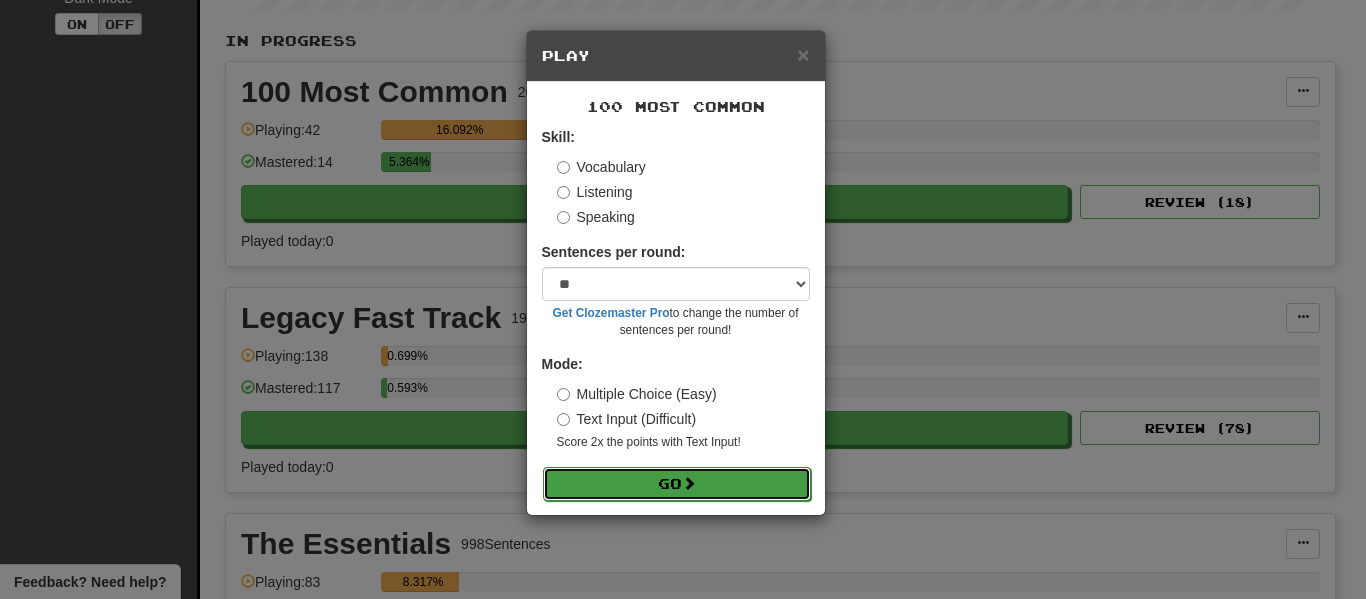 click on "Go" at bounding box center (677, 484) 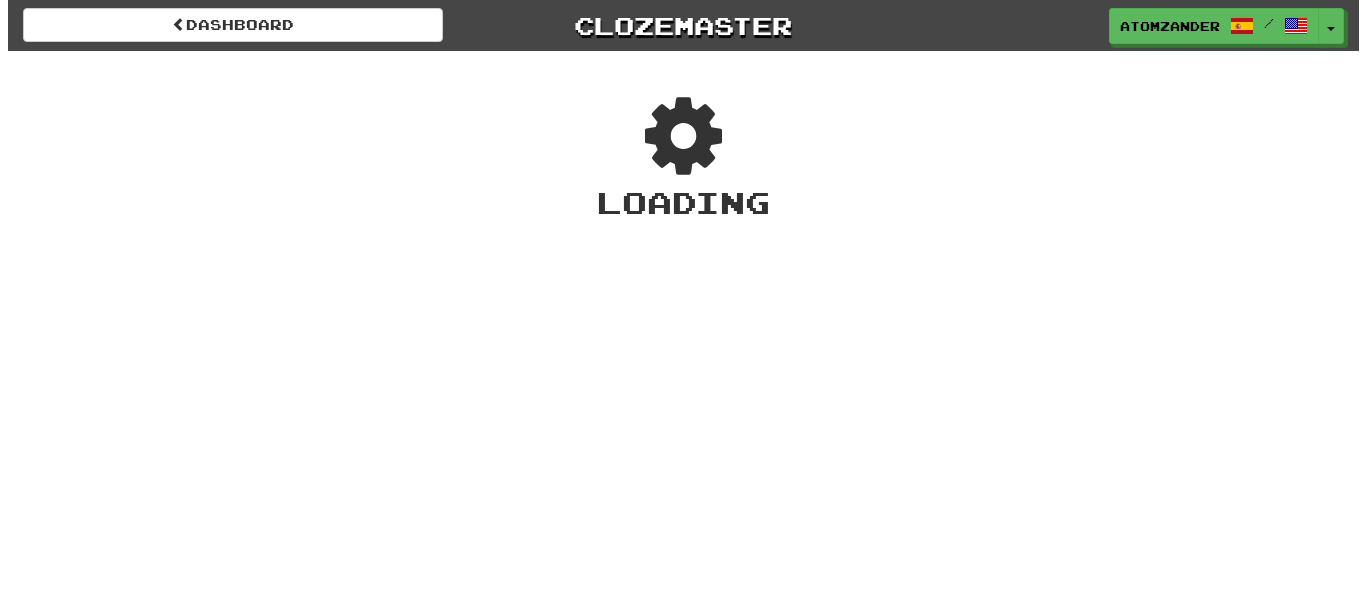 scroll, scrollTop: 0, scrollLeft: 0, axis: both 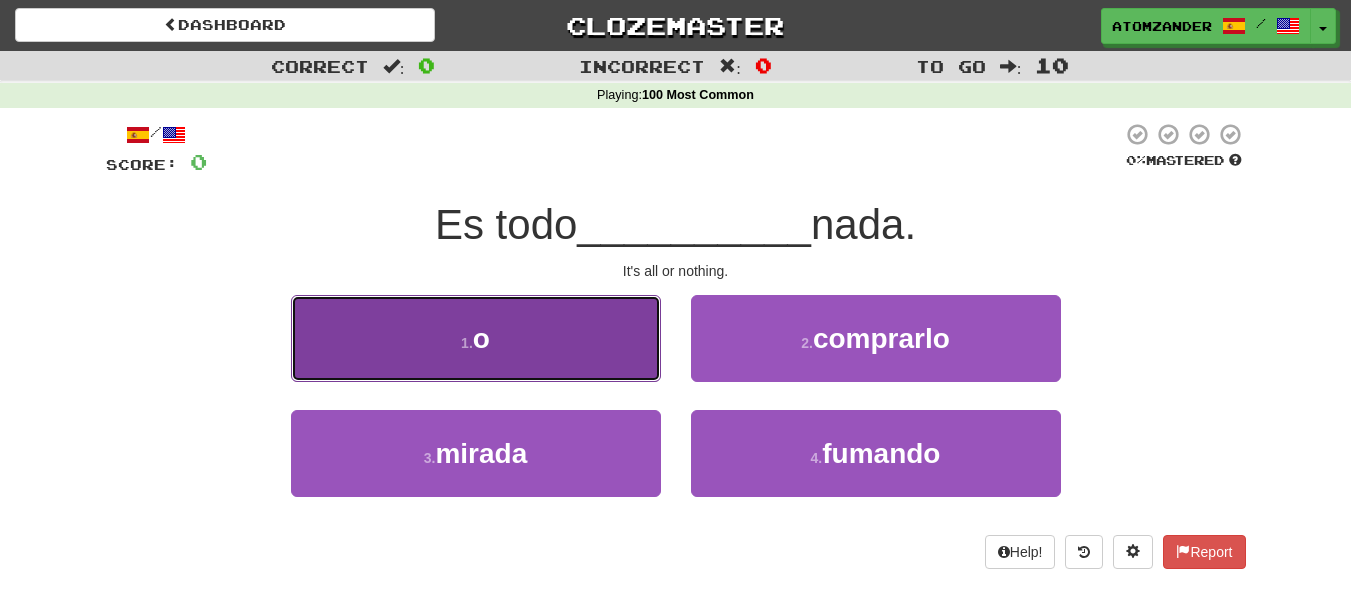 click on "1 .  o" at bounding box center [476, 338] 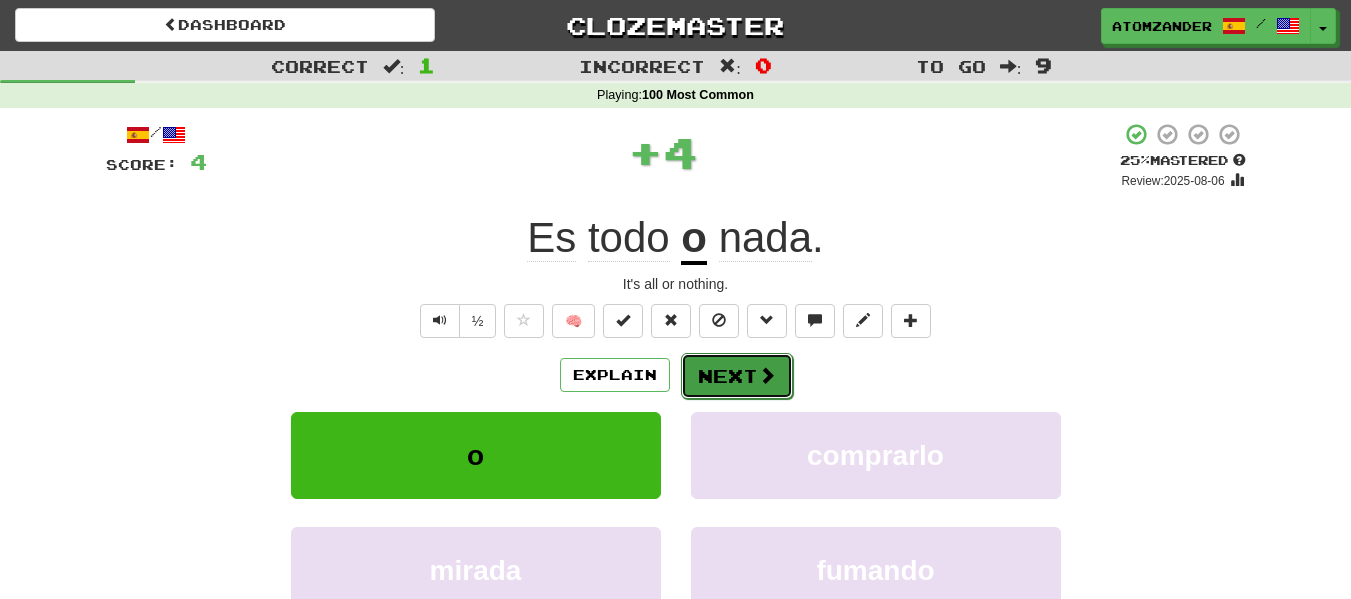click on "Next" at bounding box center [737, 376] 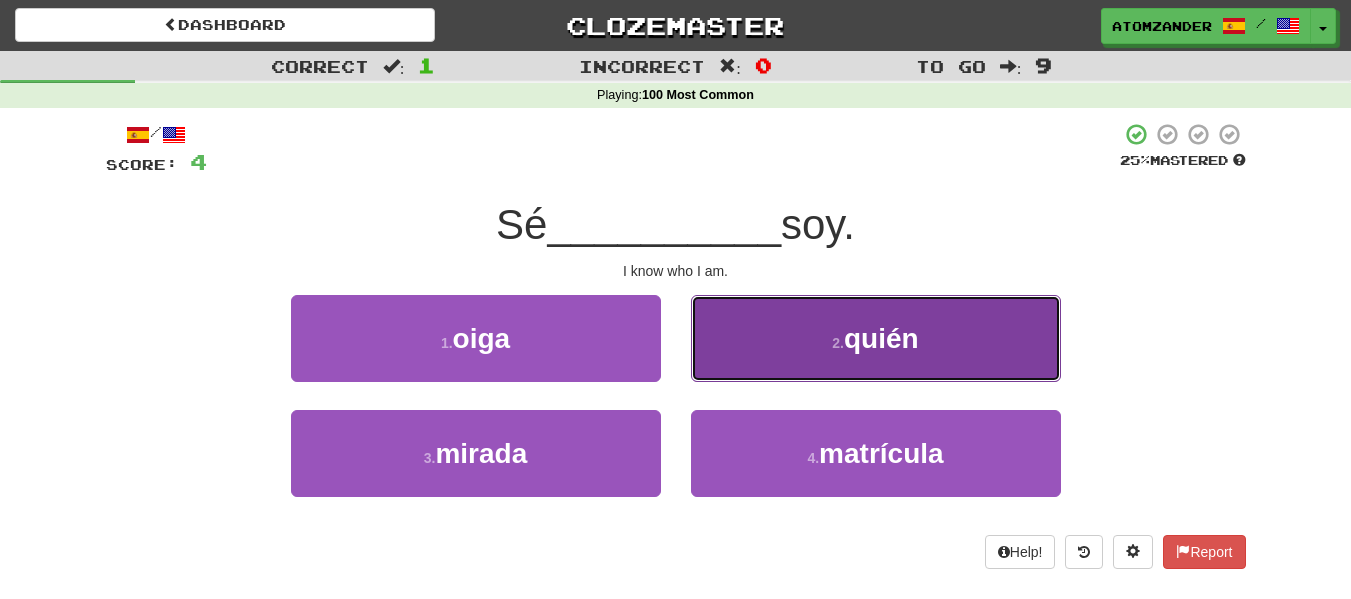 click on "2 .  quién" at bounding box center (876, 338) 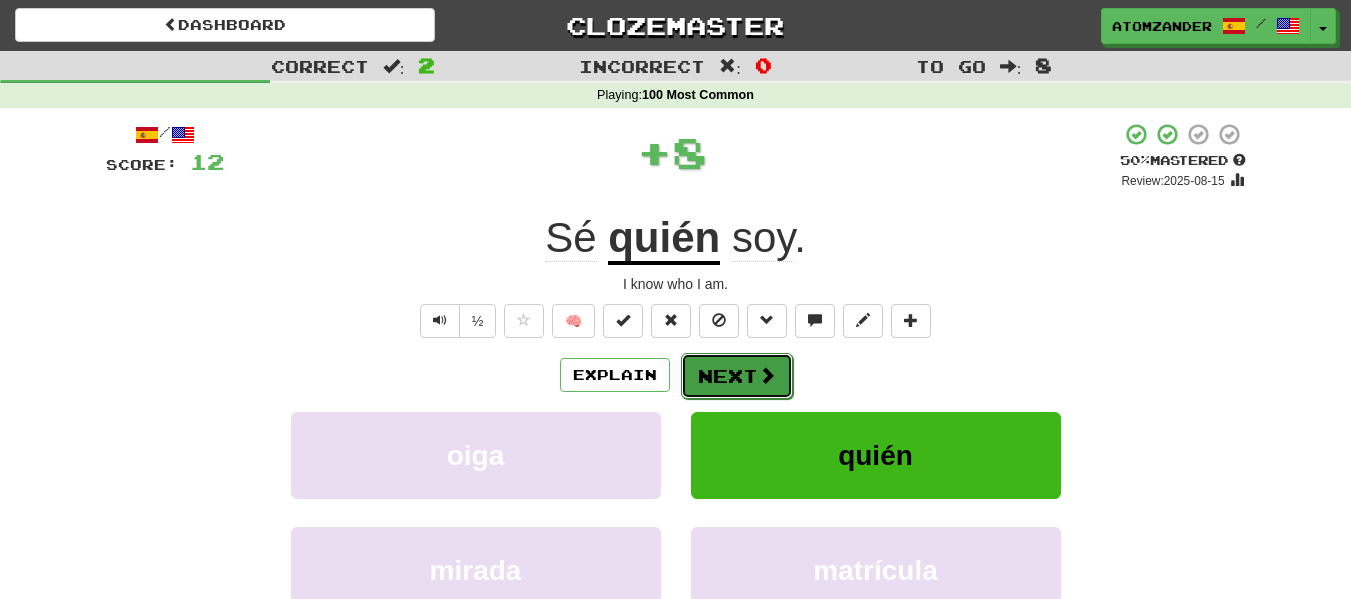 click on "Next" at bounding box center [737, 376] 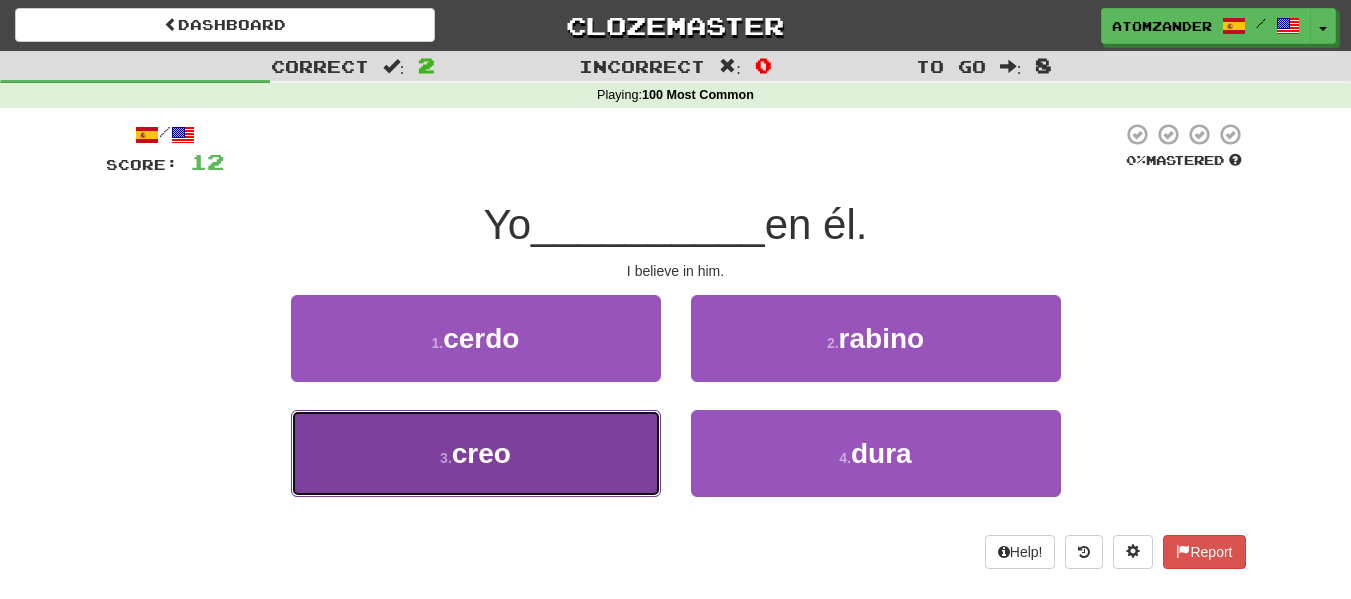 click on "3 .  creo" at bounding box center [476, 453] 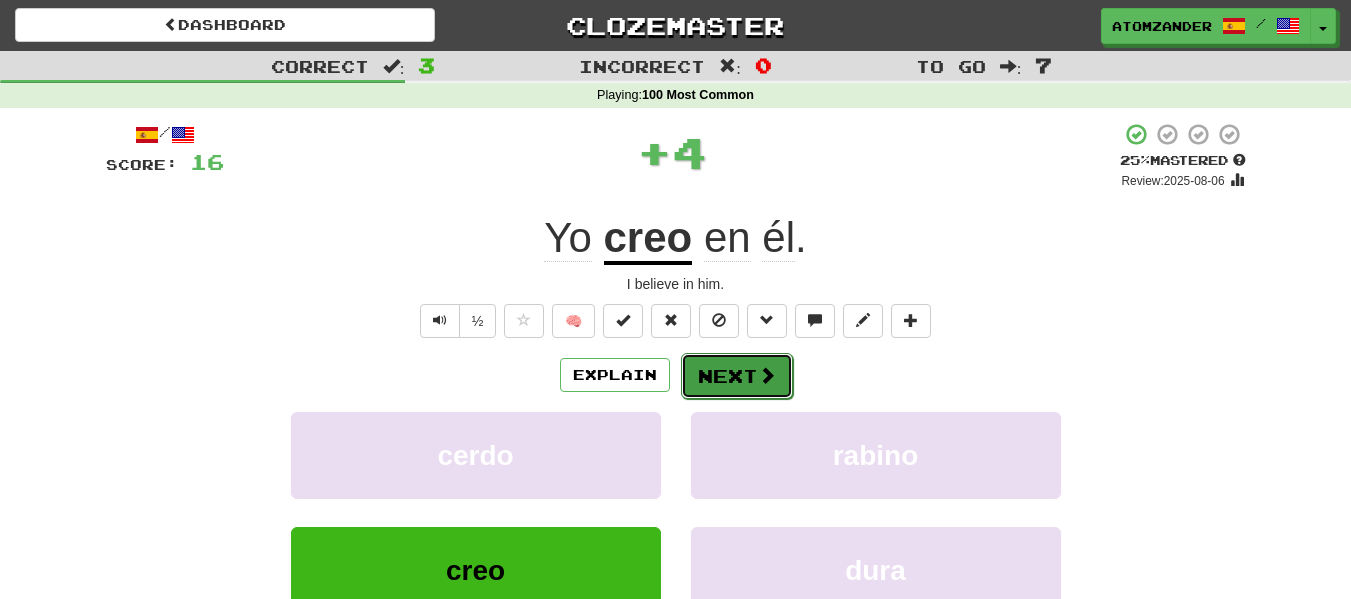 click on "Next" at bounding box center (737, 376) 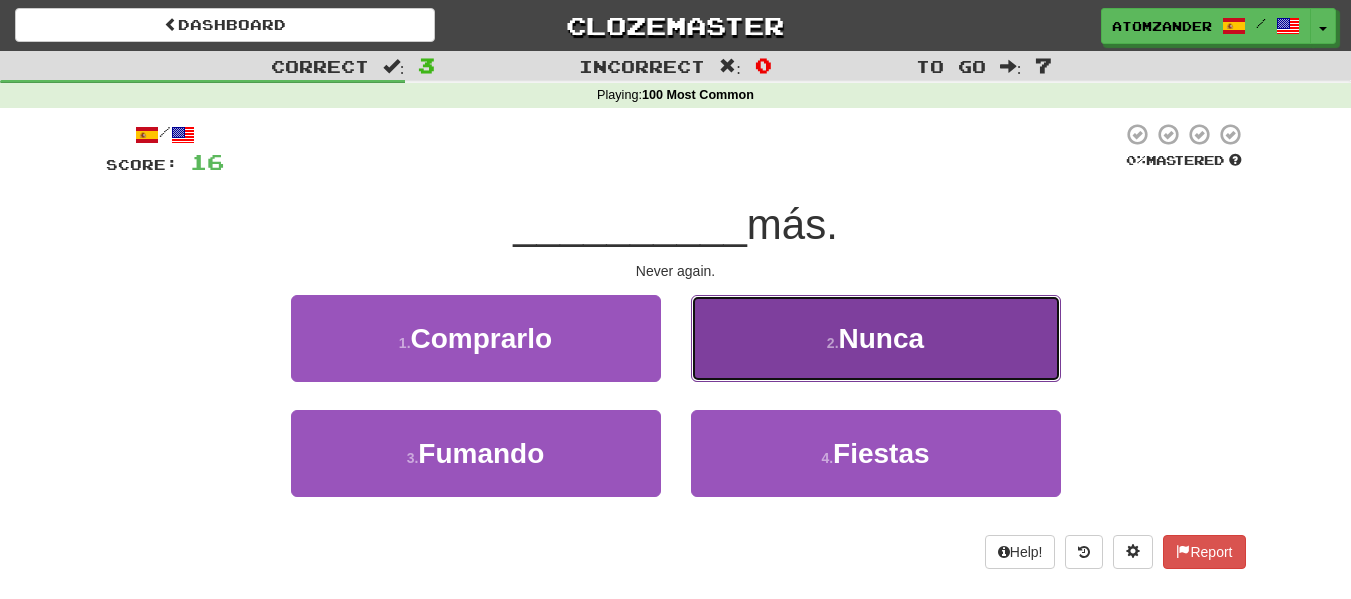 click on "2 .  Nunca" at bounding box center [876, 338] 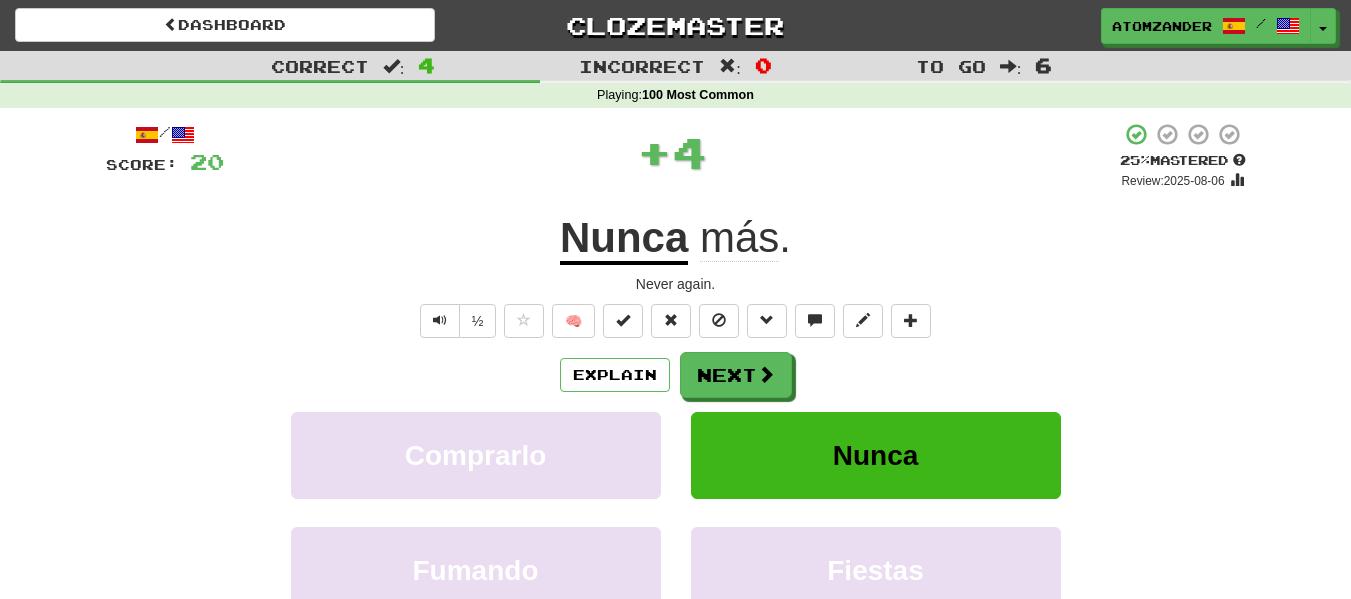 click on "Explain Next Comprarlo Nunca Fumando Fiestas Learn more: Comprarlo Nunca Fumando Fiestas" at bounding box center [676, 512] 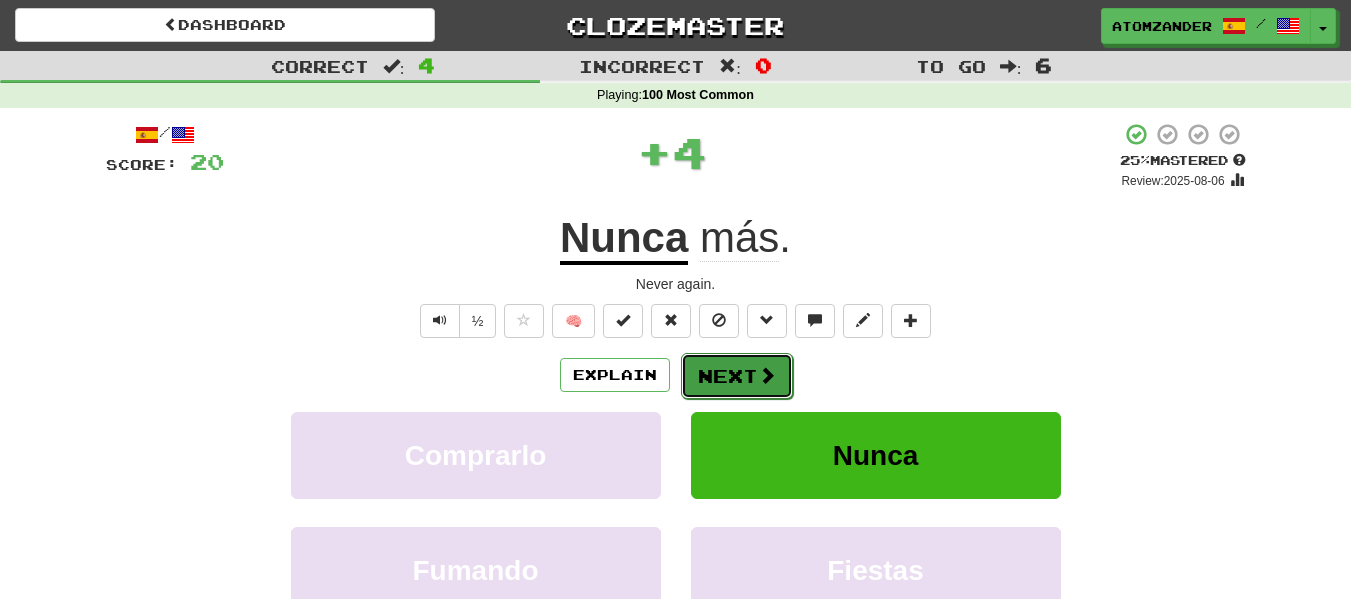 click on "Next" at bounding box center [737, 376] 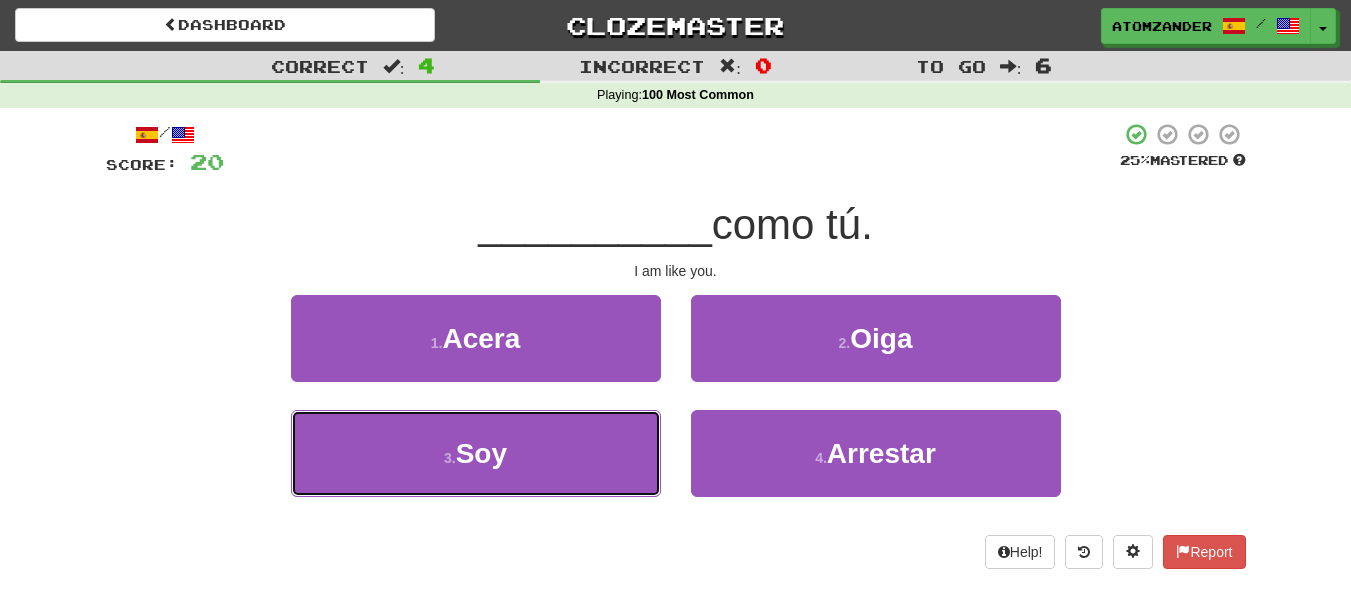 drag, startPoint x: 584, startPoint y: 457, endPoint x: 633, endPoint y: 399, distance: 75.9276 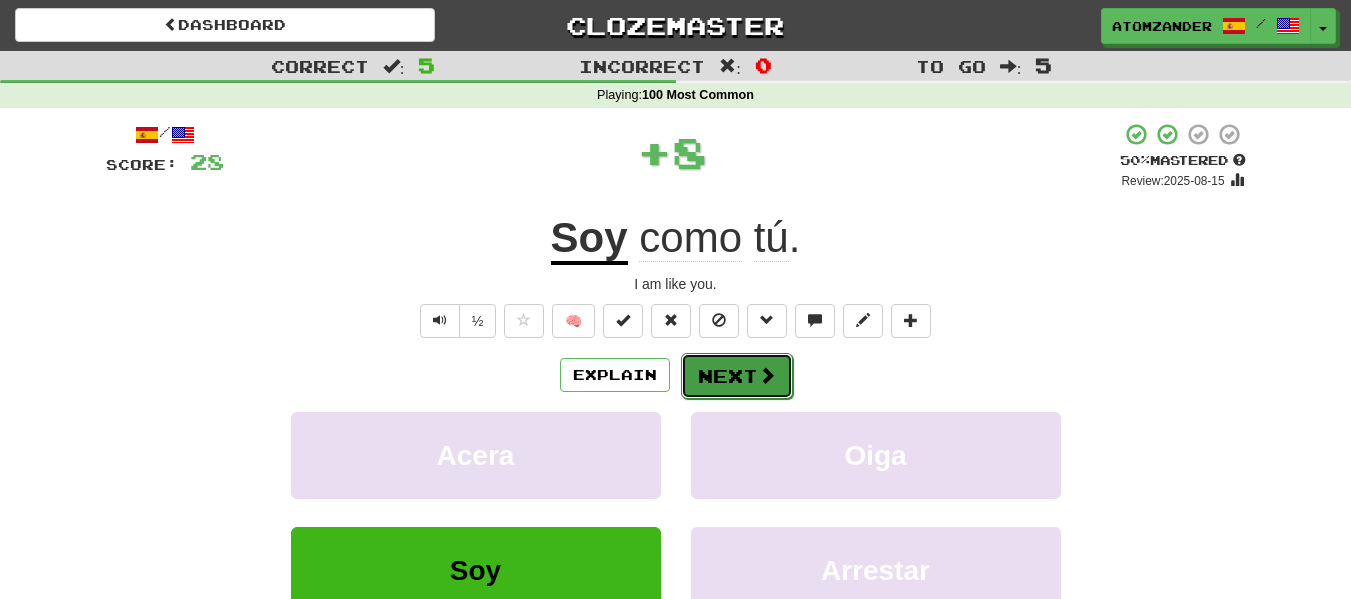 click at bounding box center (767, 375) 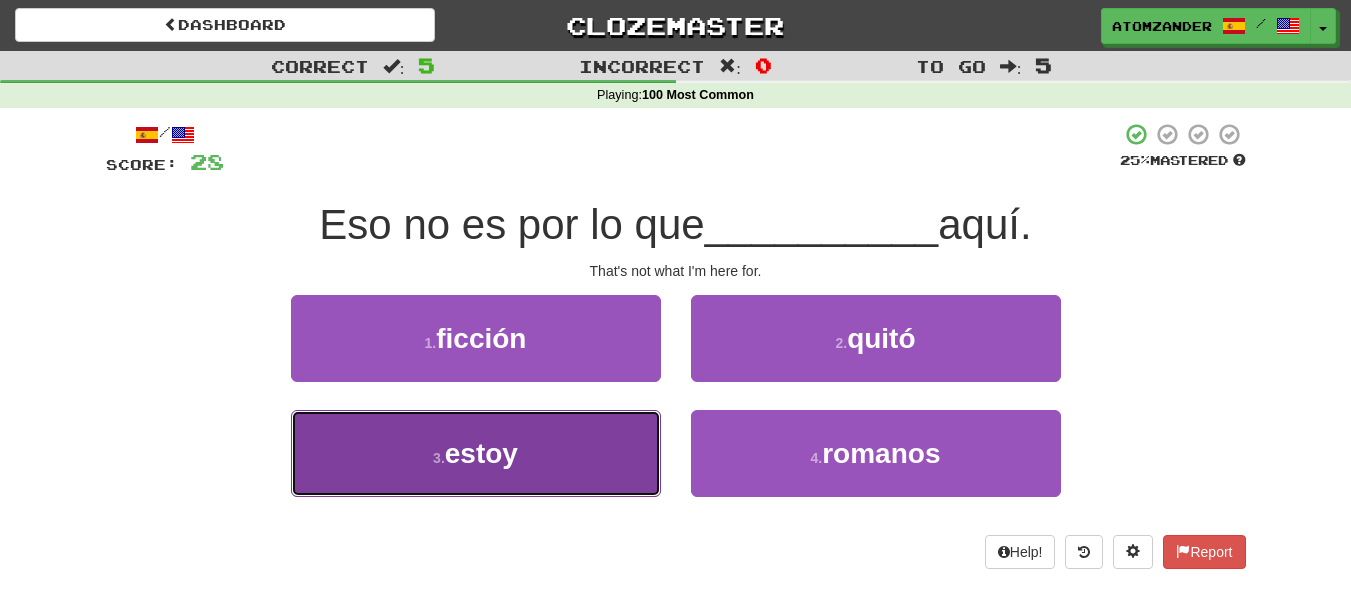 click on "3 .  estoy" at bounding box center [476, 453] 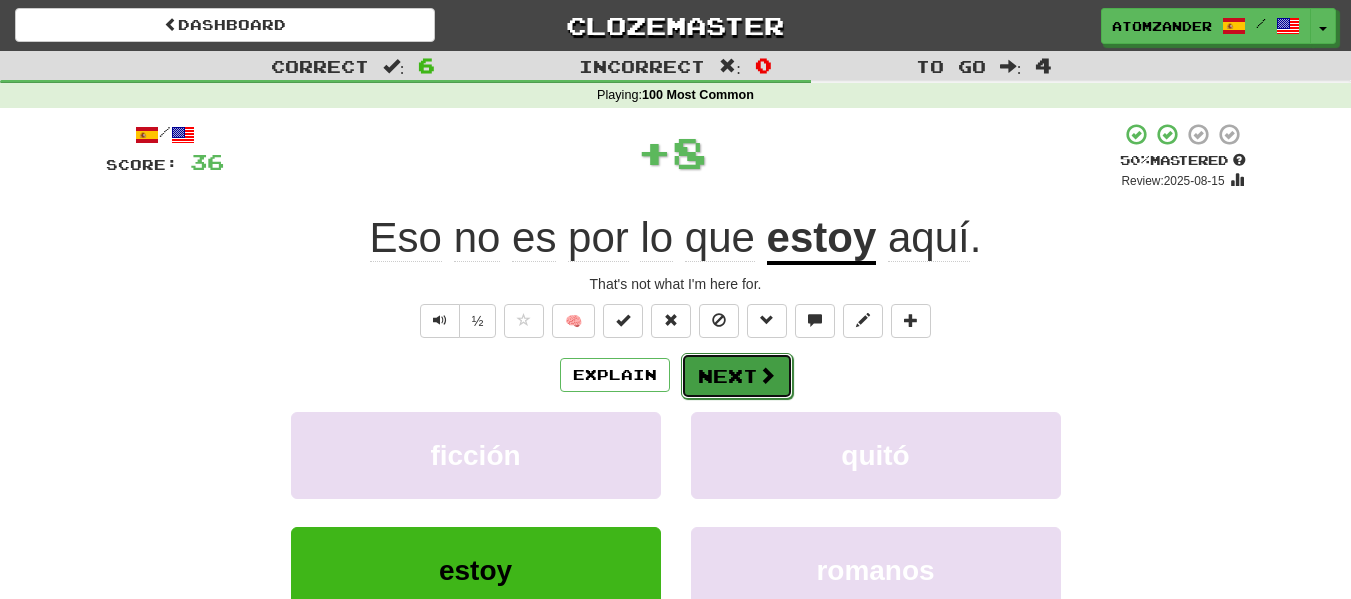 click on "Next" at bounding box center (737, 376) 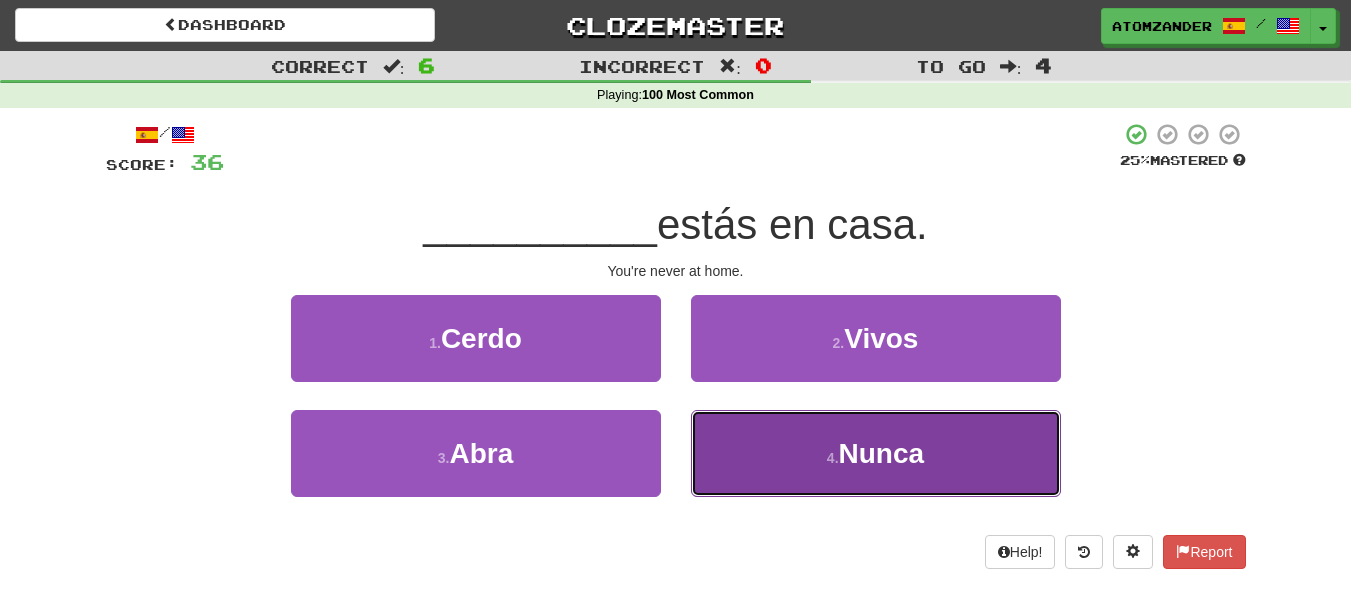 click on "4 .  Nunca" at bounding box center (876, 453) 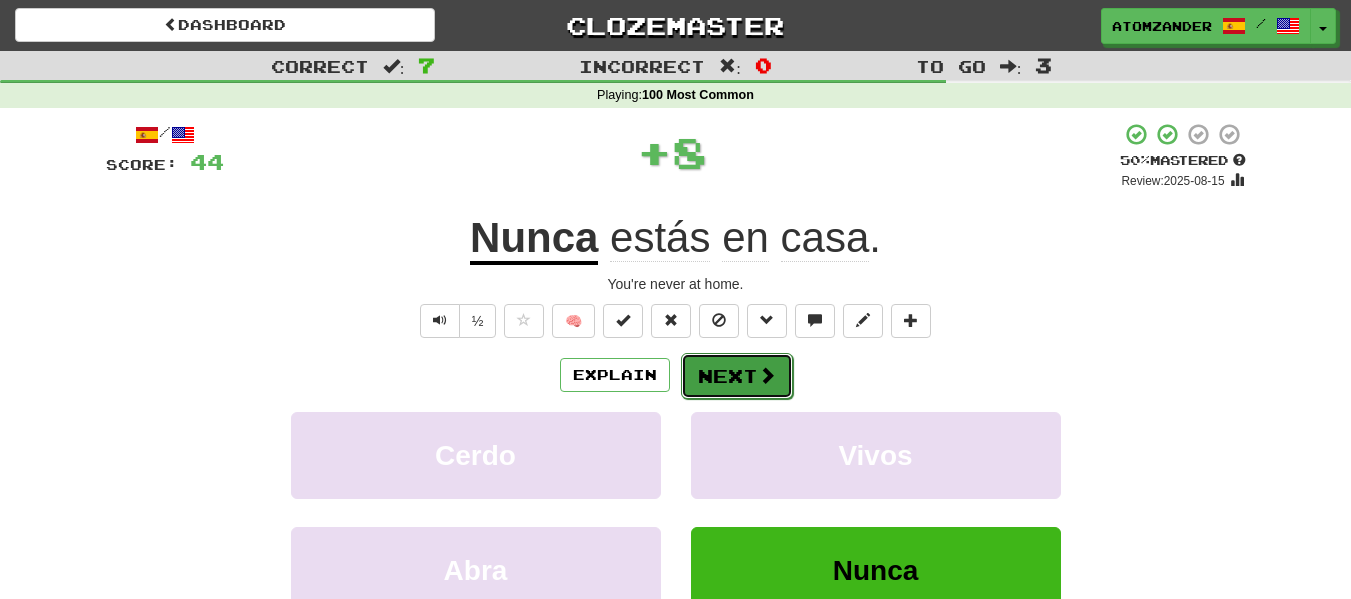 click on "Next" at bounding box center [737, 376] 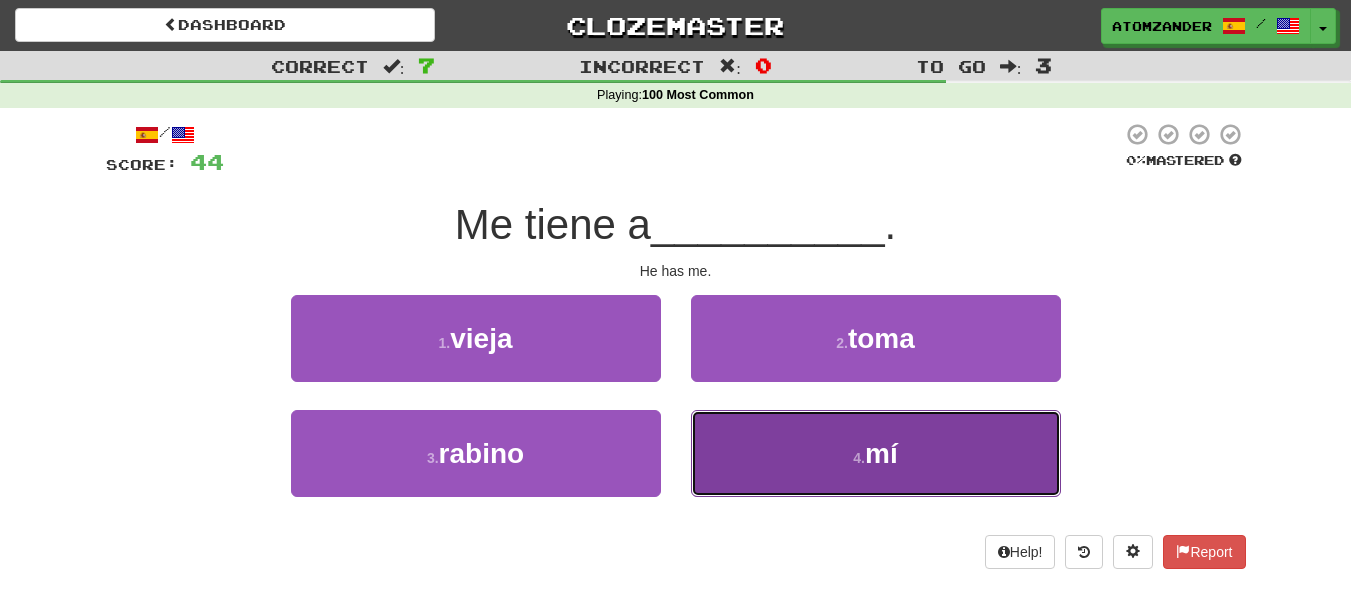 click on "4 .  mí" at bounding box center [876, 453] 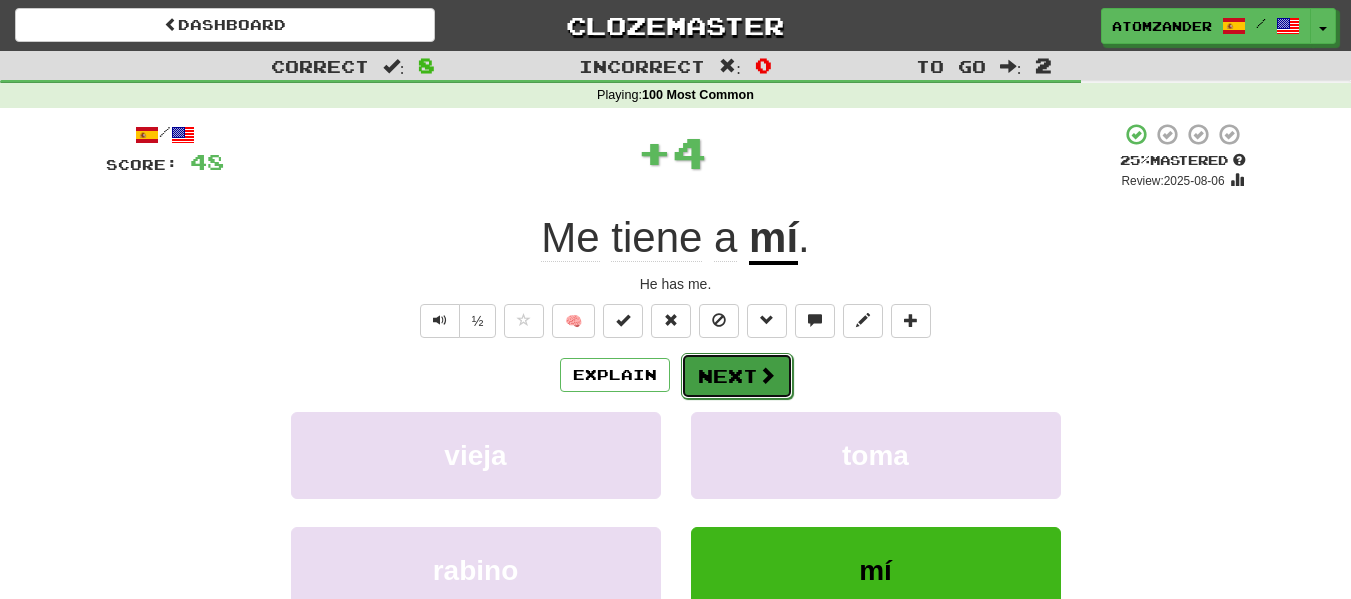 click on "Next" at bounding box center [737, 376] 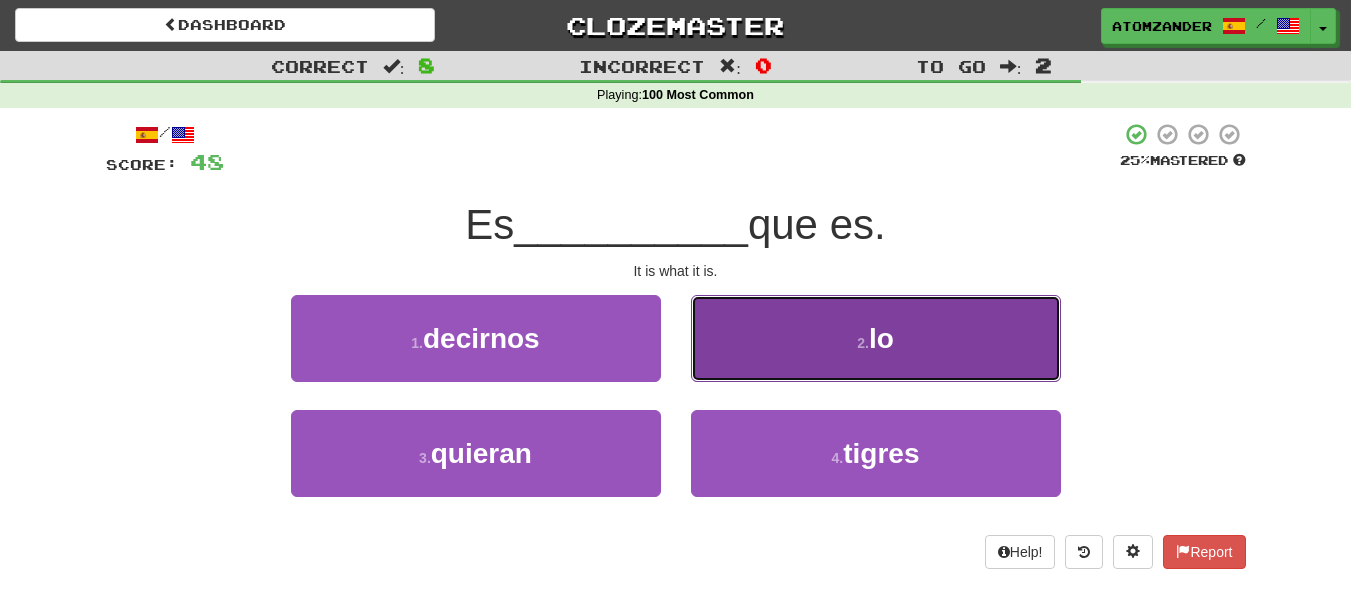 click on "2 .  lo" at bounding box center [876, 338] 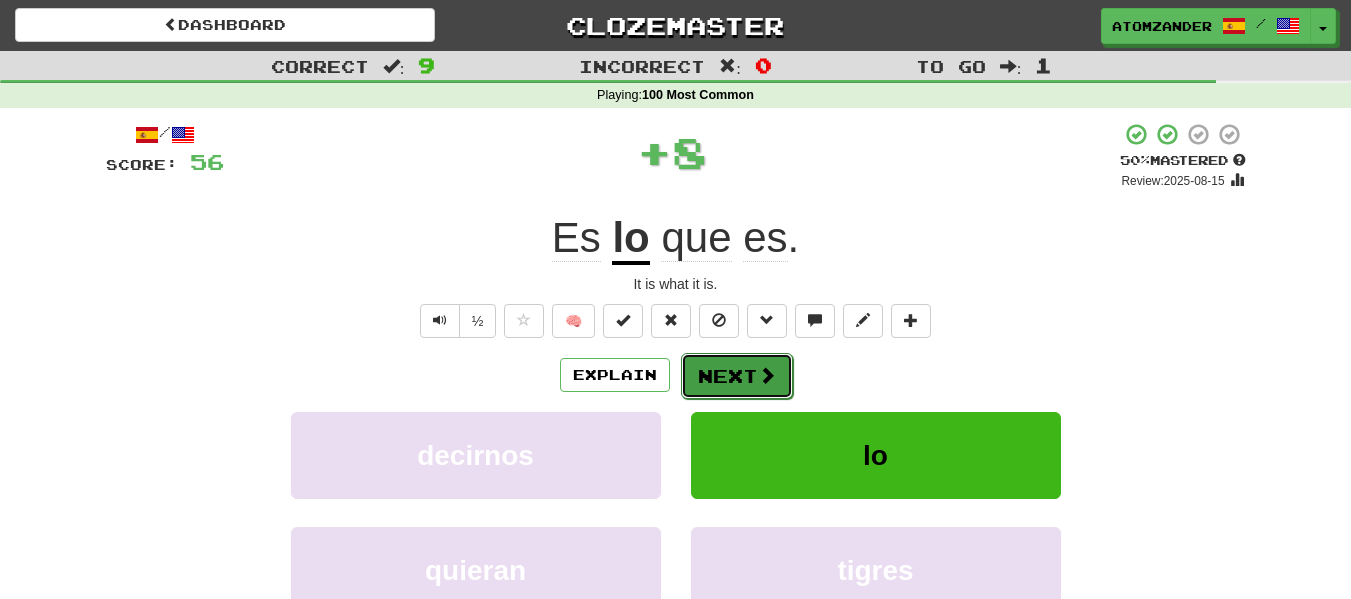 click on "Next" at bounding box center [737, 376] 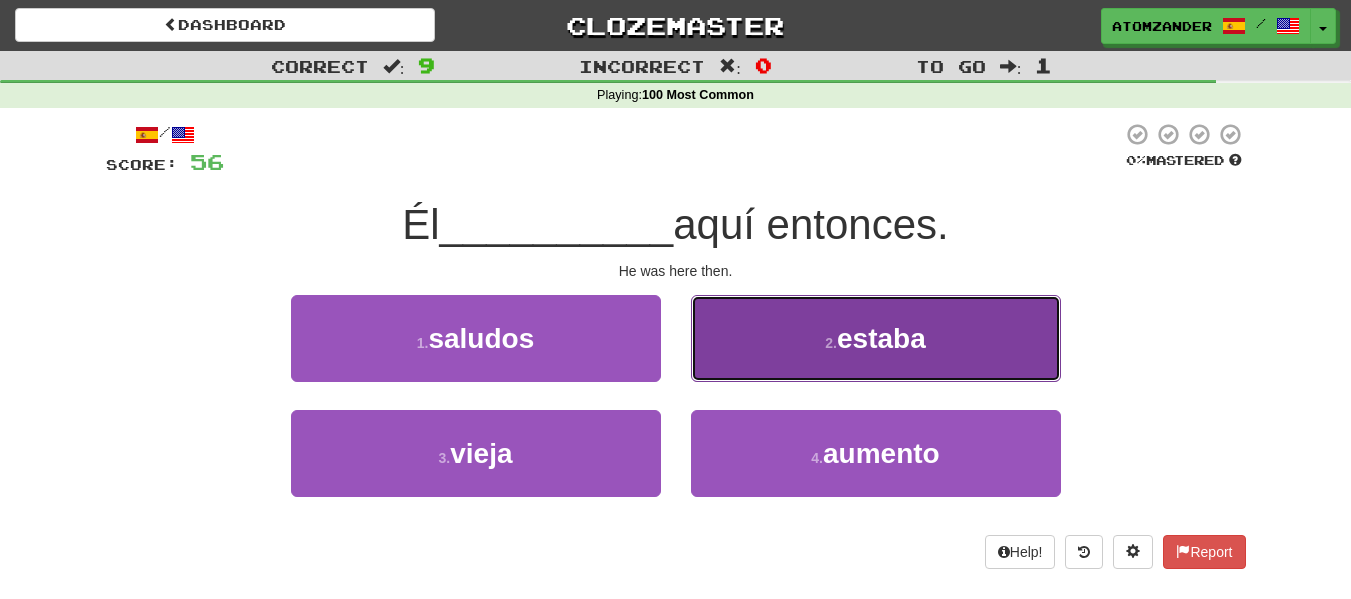 click on "2 .  estaba" at bounding box center (876, 338) 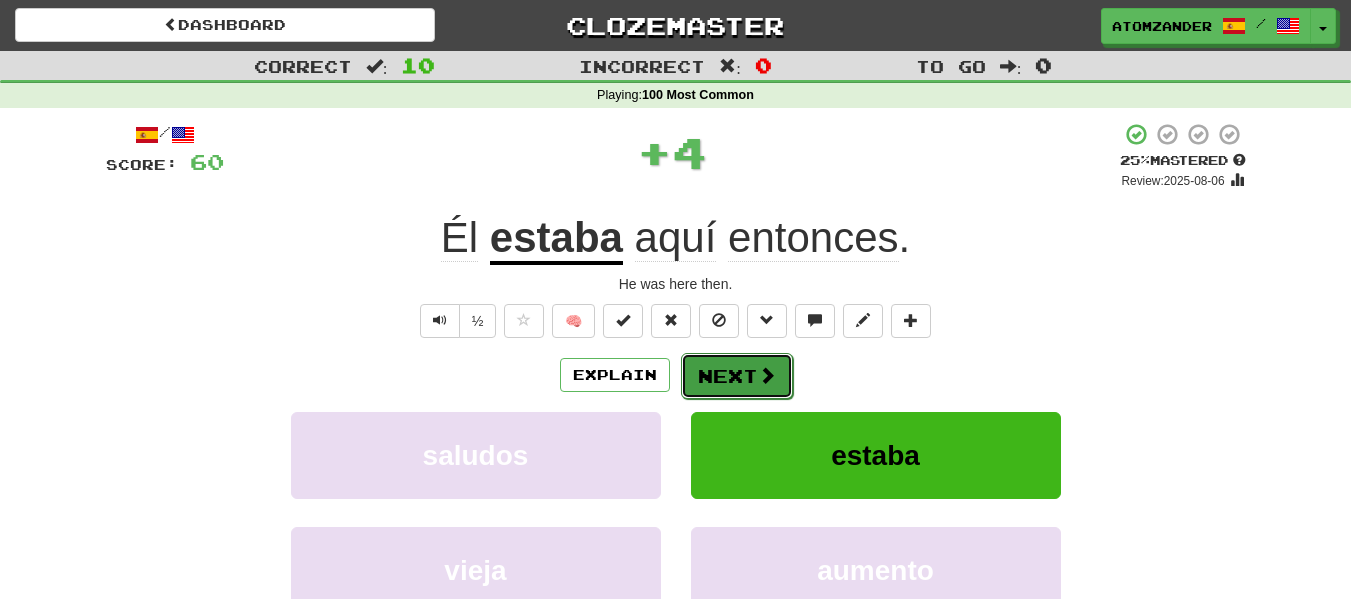 click on "Next" at bounding box center (737, 376) 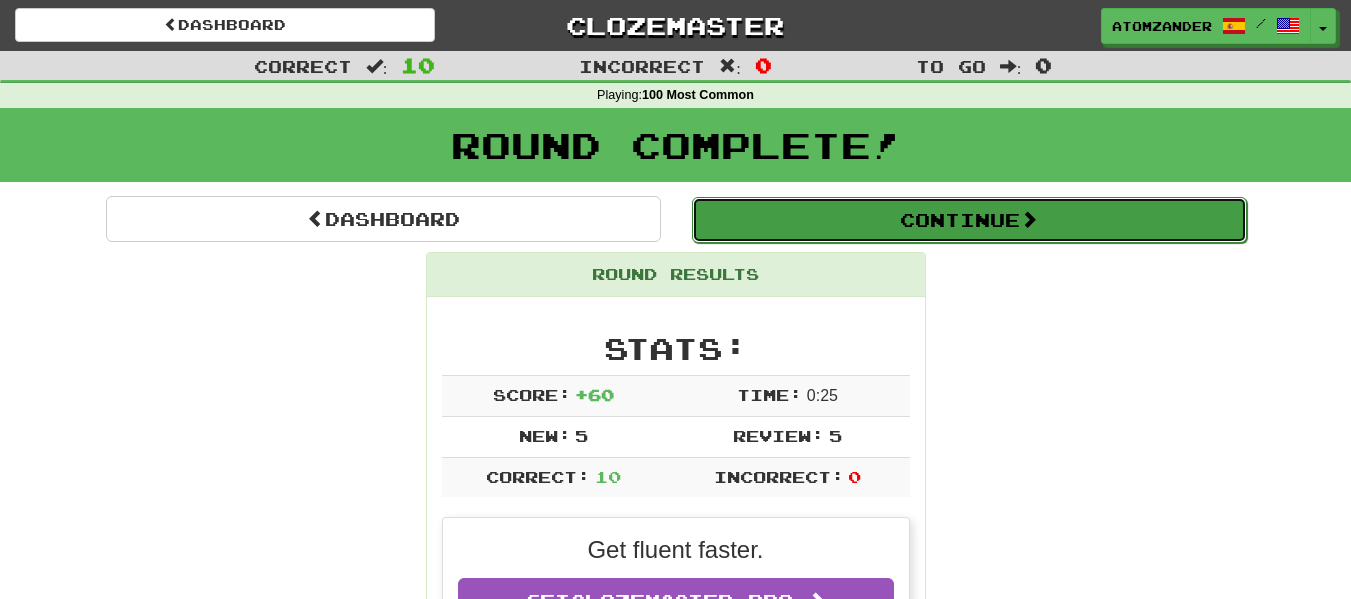 click on "Continue" at bounding box center [969, 220] 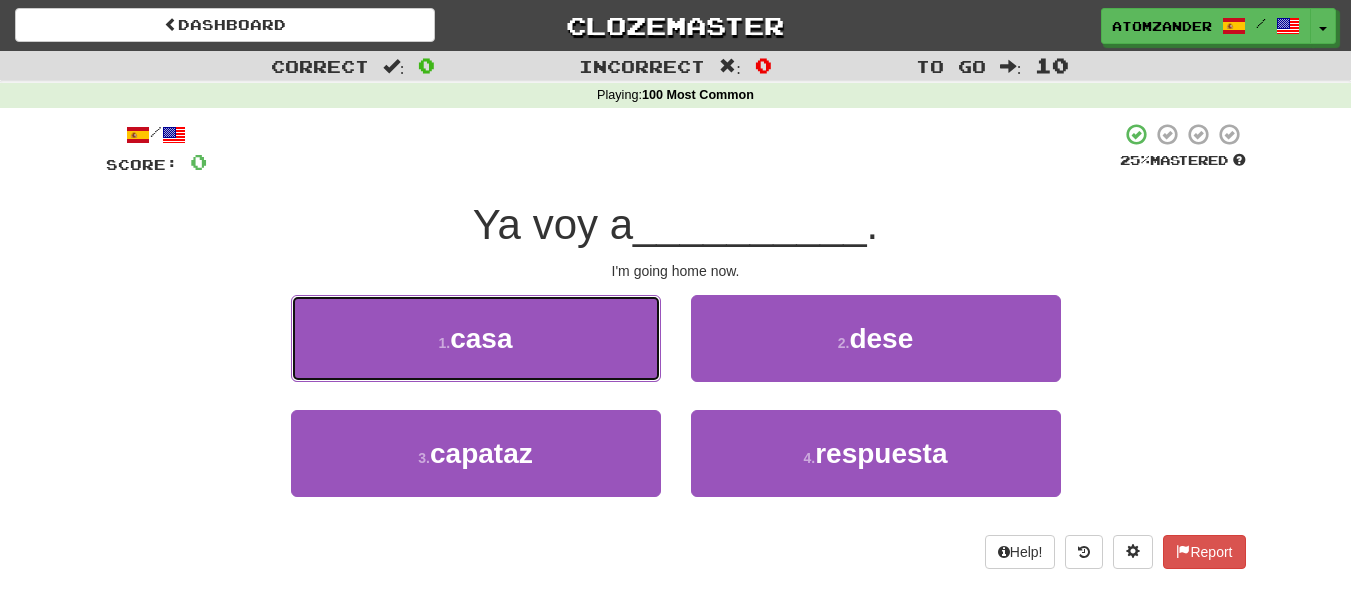 drag, startPoint x: 518, startPoint y: 329, endPoint x: 667, endPoint y: 338, distance: 149.27156 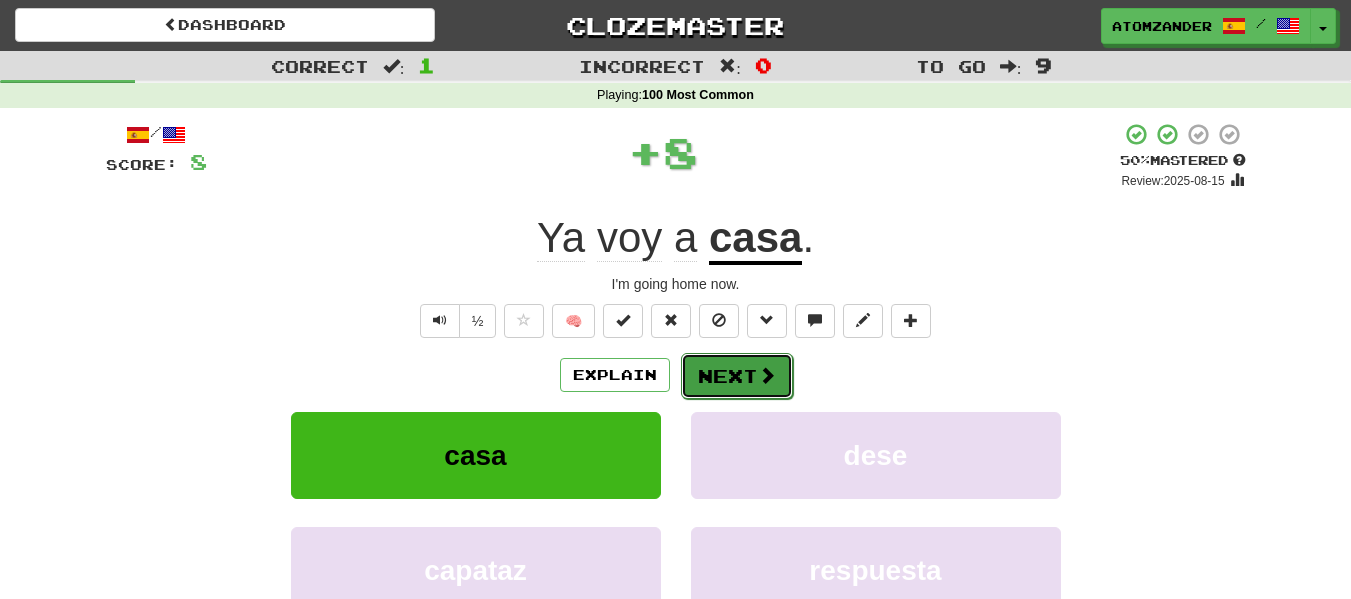 click on "Next" at bounding box center [737, 376] 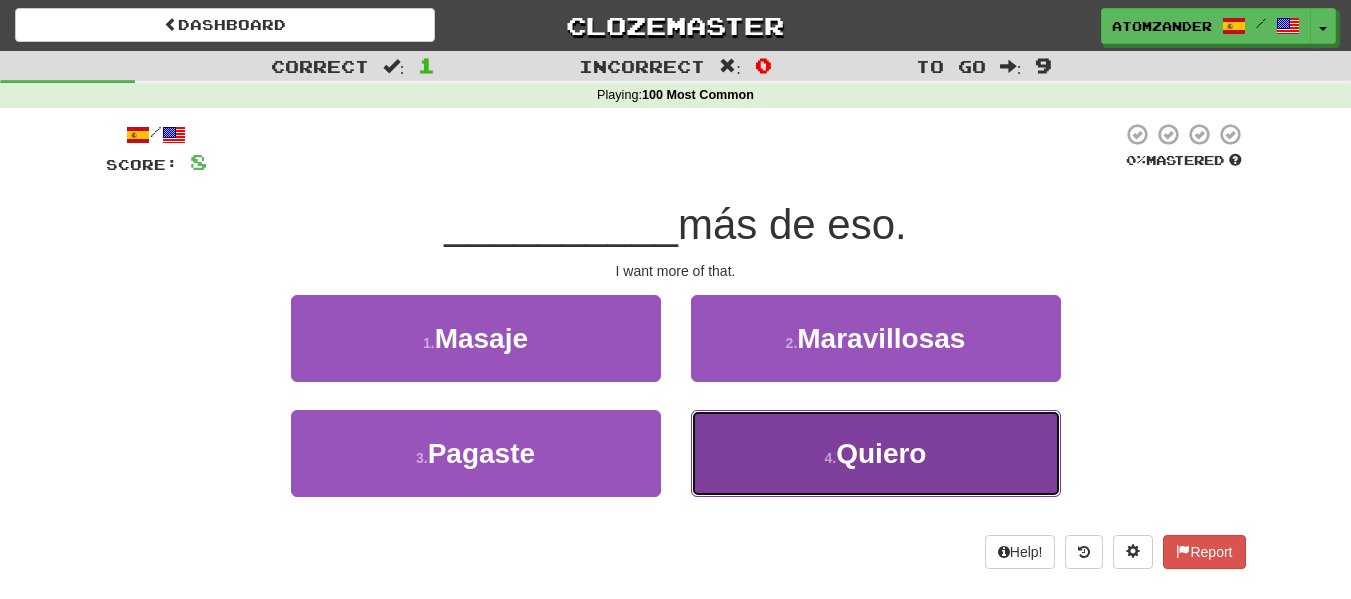 click on "4 .  Quiero" at bounding box center (876, 453) 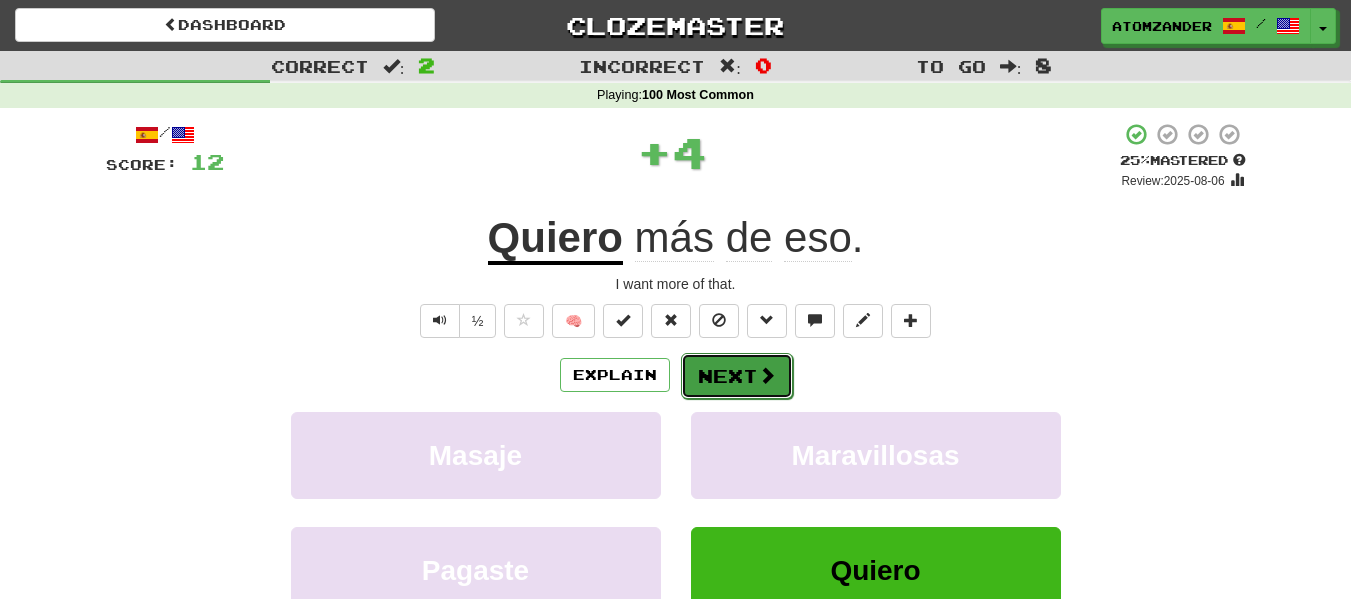 click on "Next" at bounding box center [737, 376] 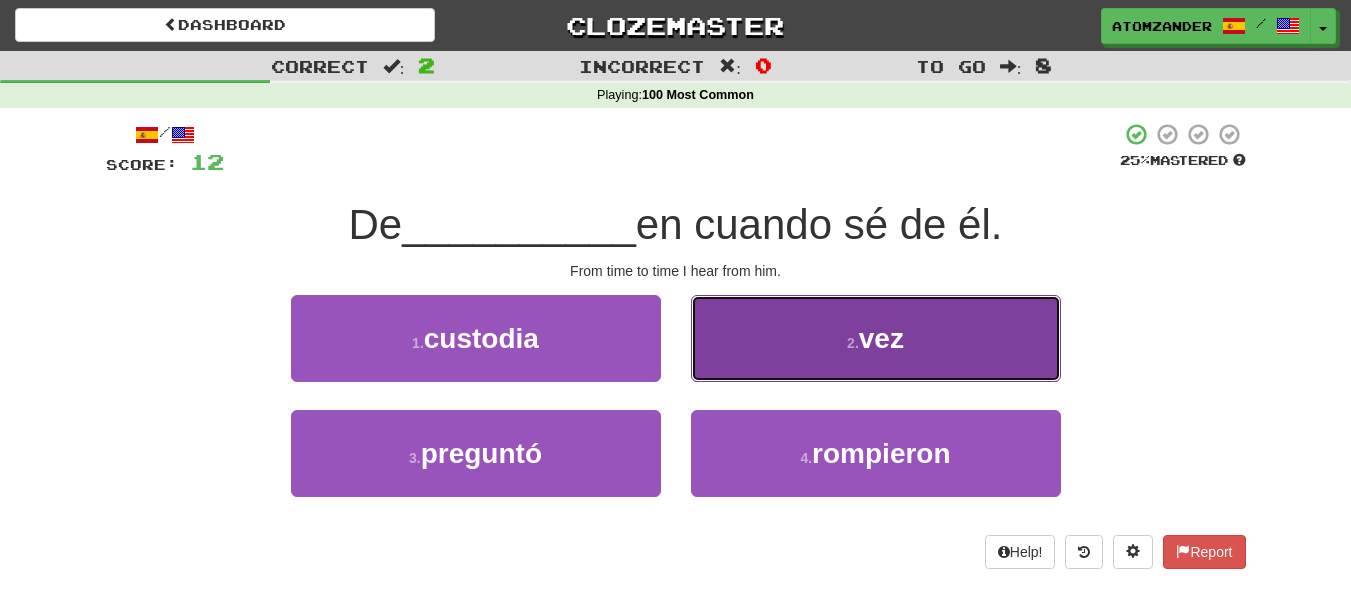 click on "2 .  vez" at bounding box center (876, 338) 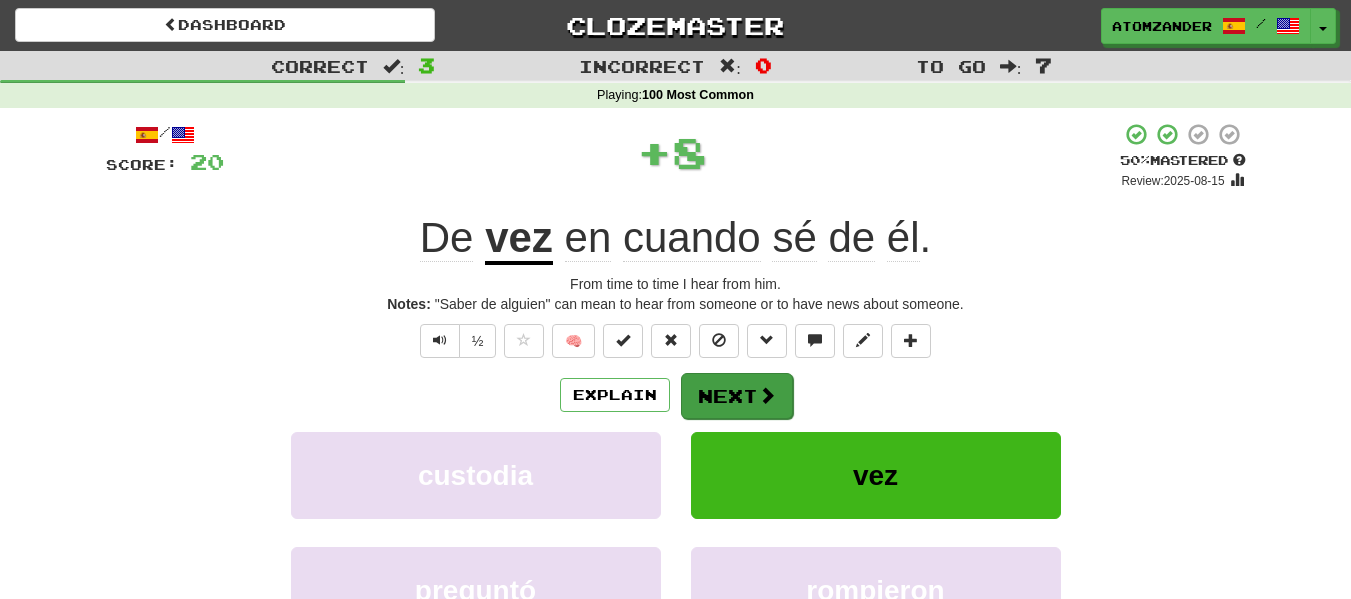 drag, startPoint x: 728, startPoint y: 364, endPoint x: 726, endPoint y: 384, distance: 20.09975 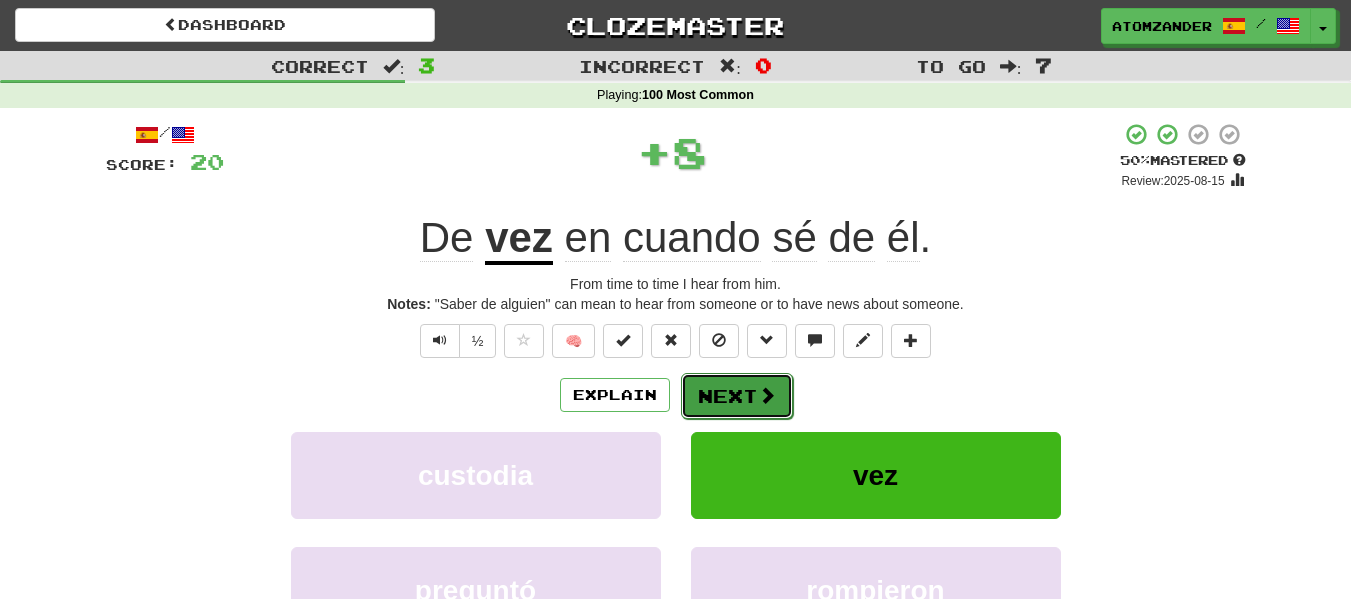 click on "Next" at bounding box center (737, 396) 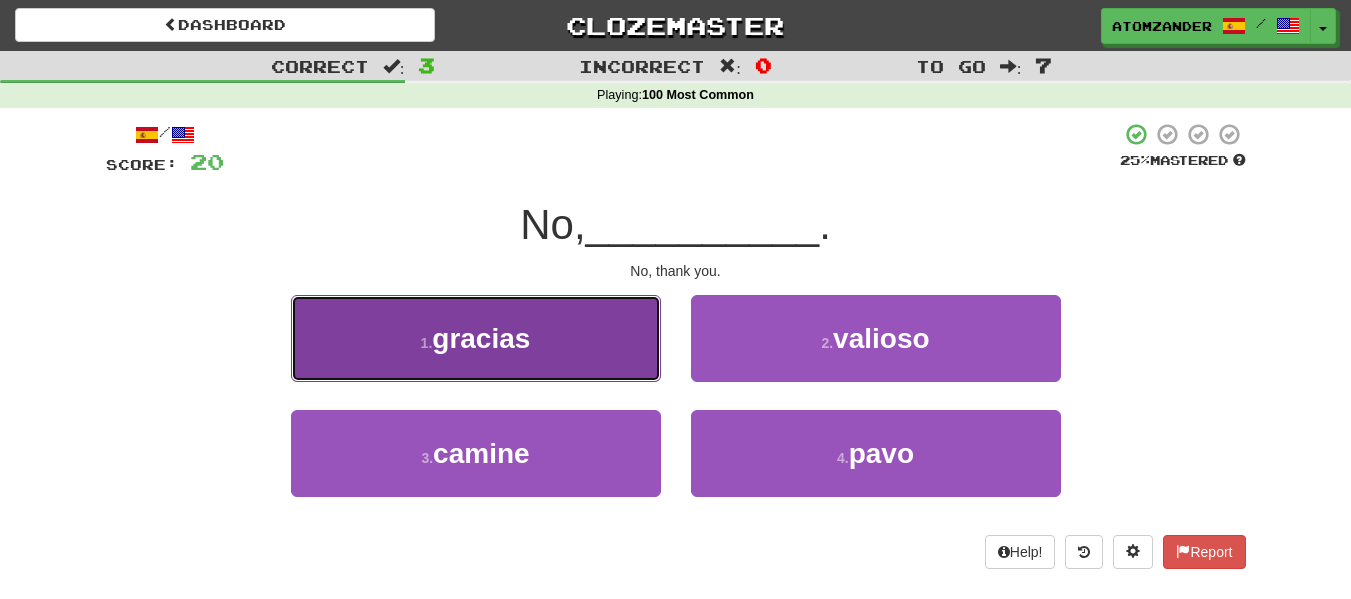 click on "1 .  gracias" at bounding box center [476, 338] 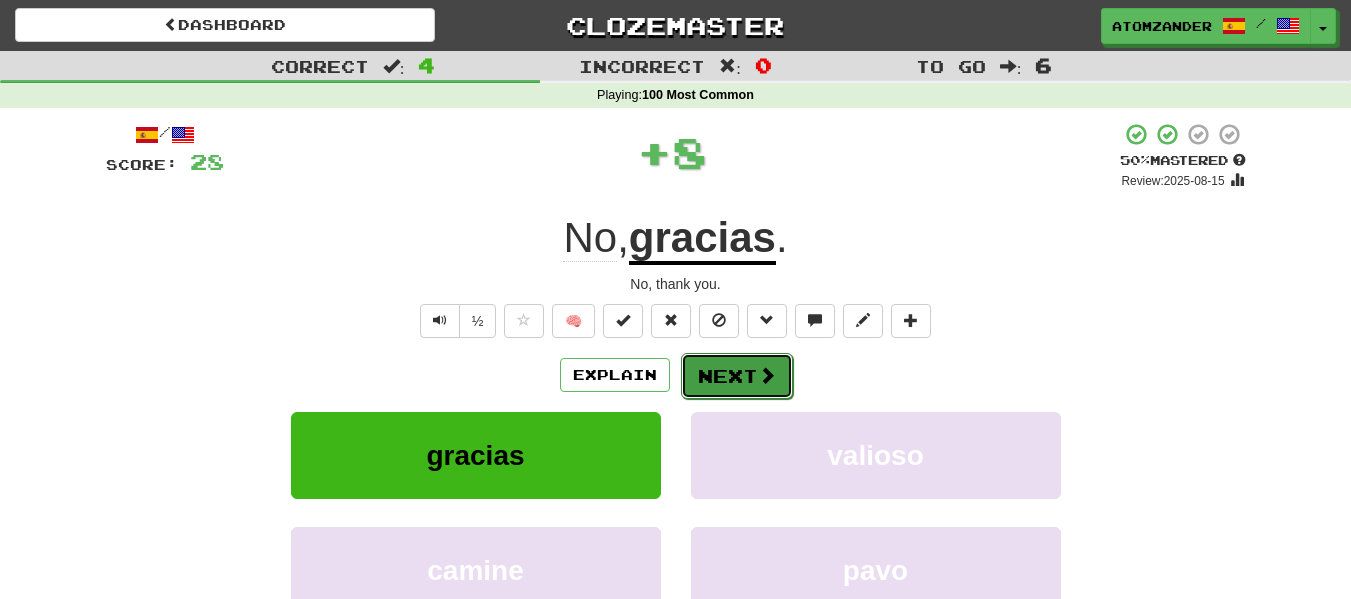 click on "Next" at bounding box center [737, 376] 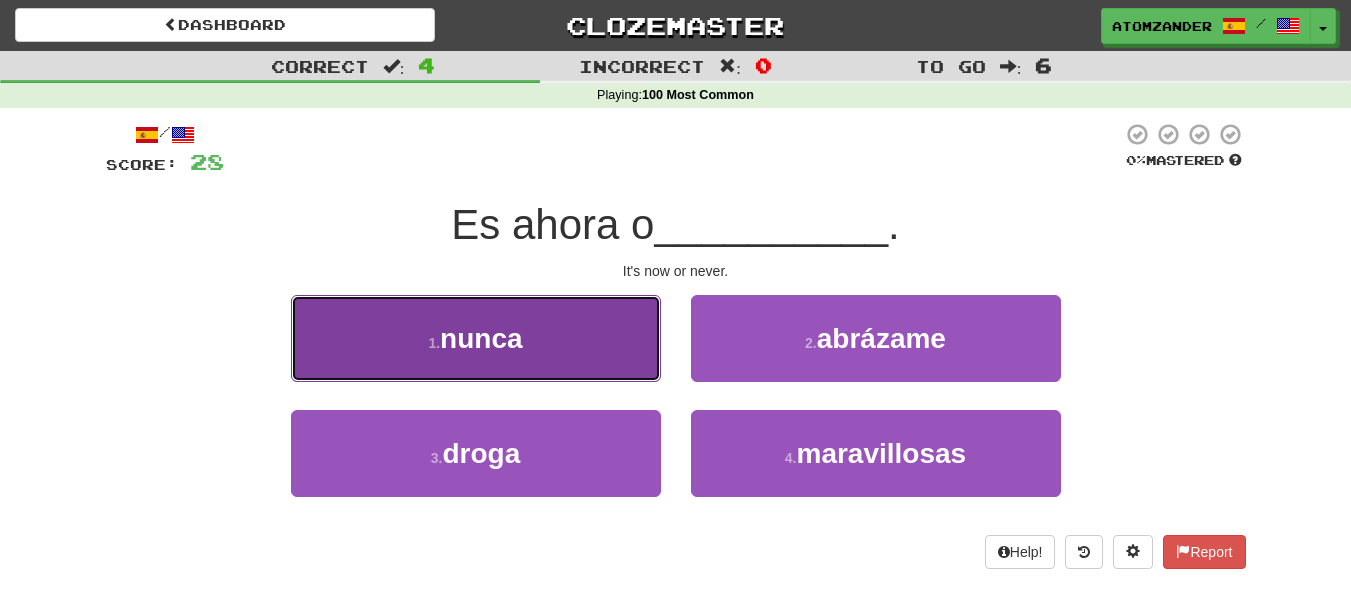click on "1 .  nunca" at bounding box center (476, 338) 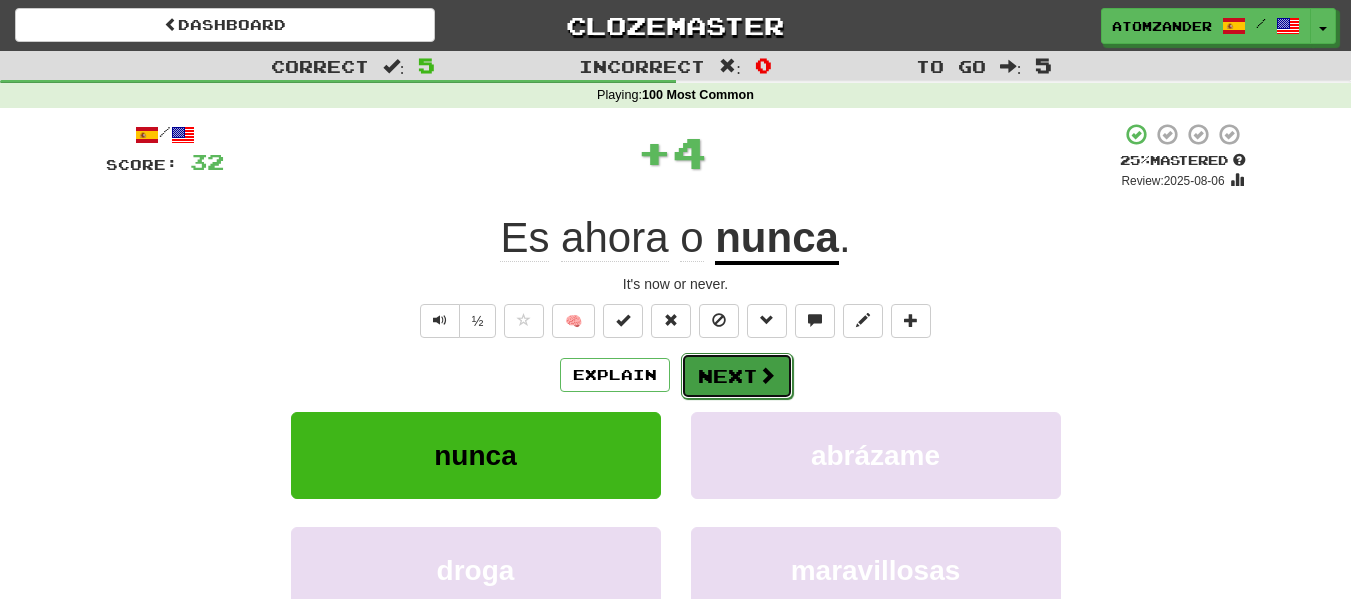 click on "Next" at bounding box center (737, 376) 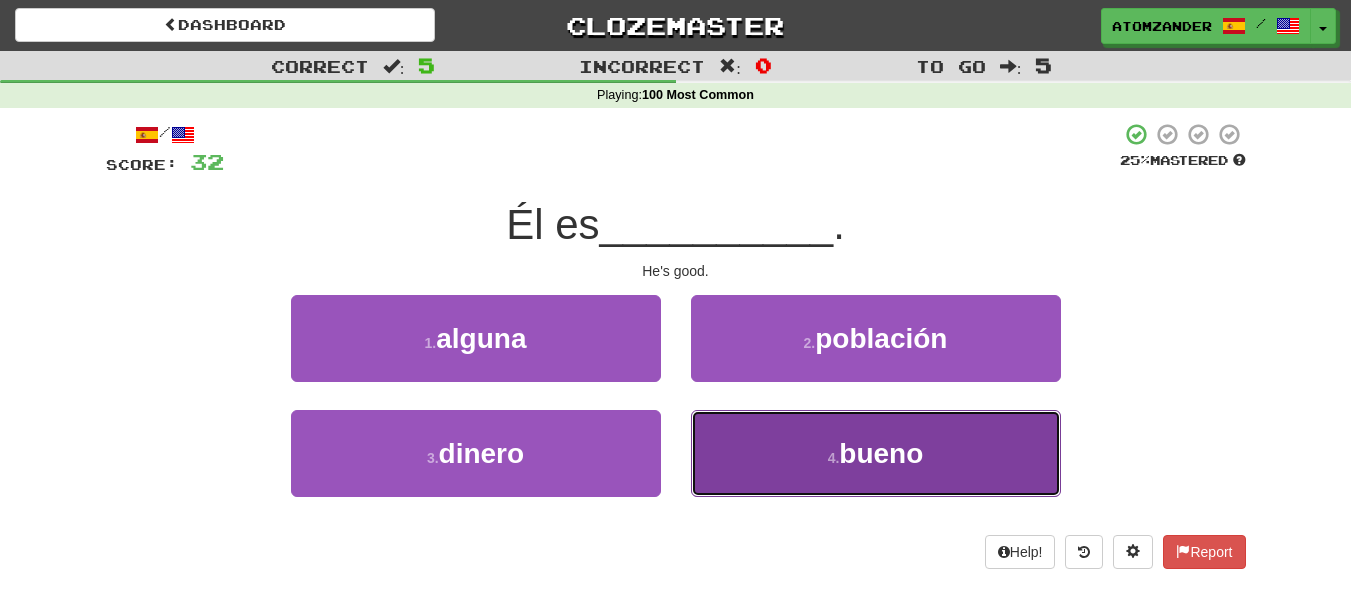 click on "4 .  bueno" at bounding box center (876, 453) 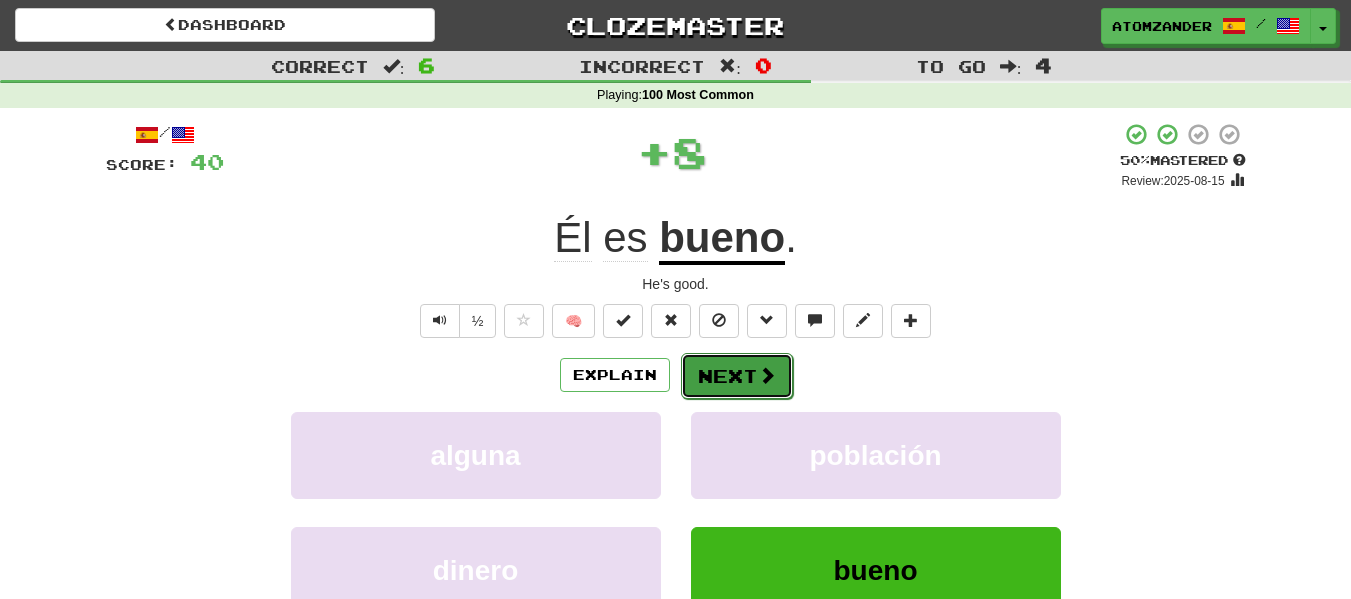 click on "Next" at bounding box center (737, 376) 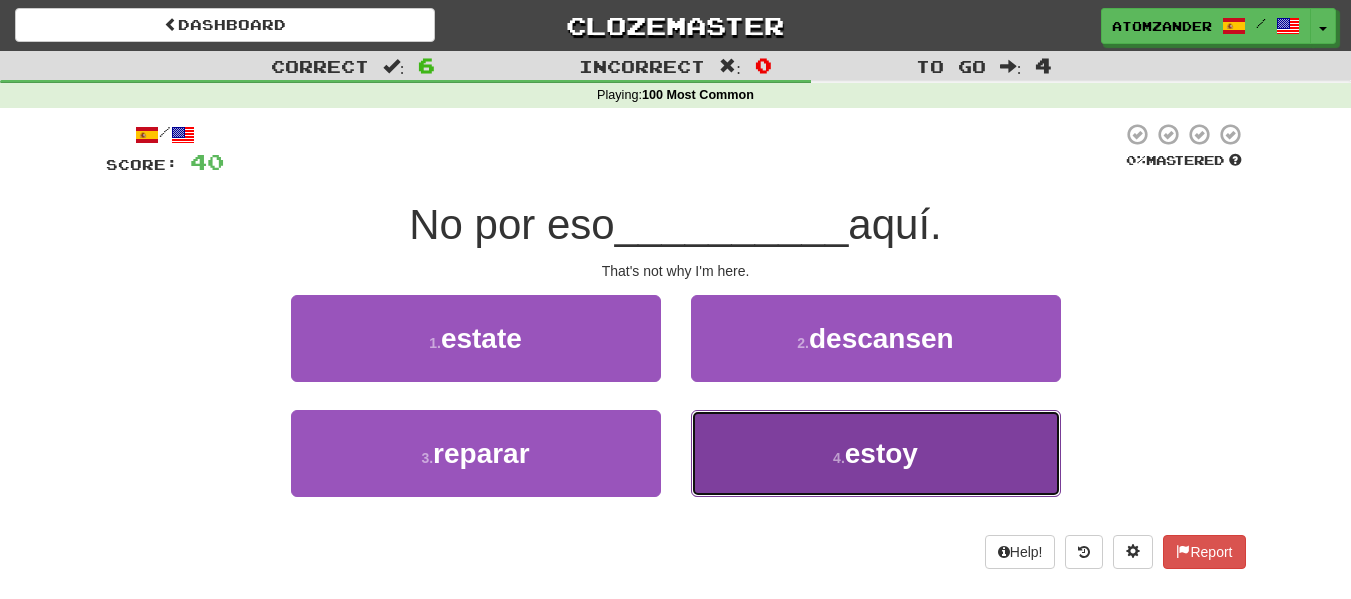 click on "4 .  estoy" at bounding box center (876, 453) 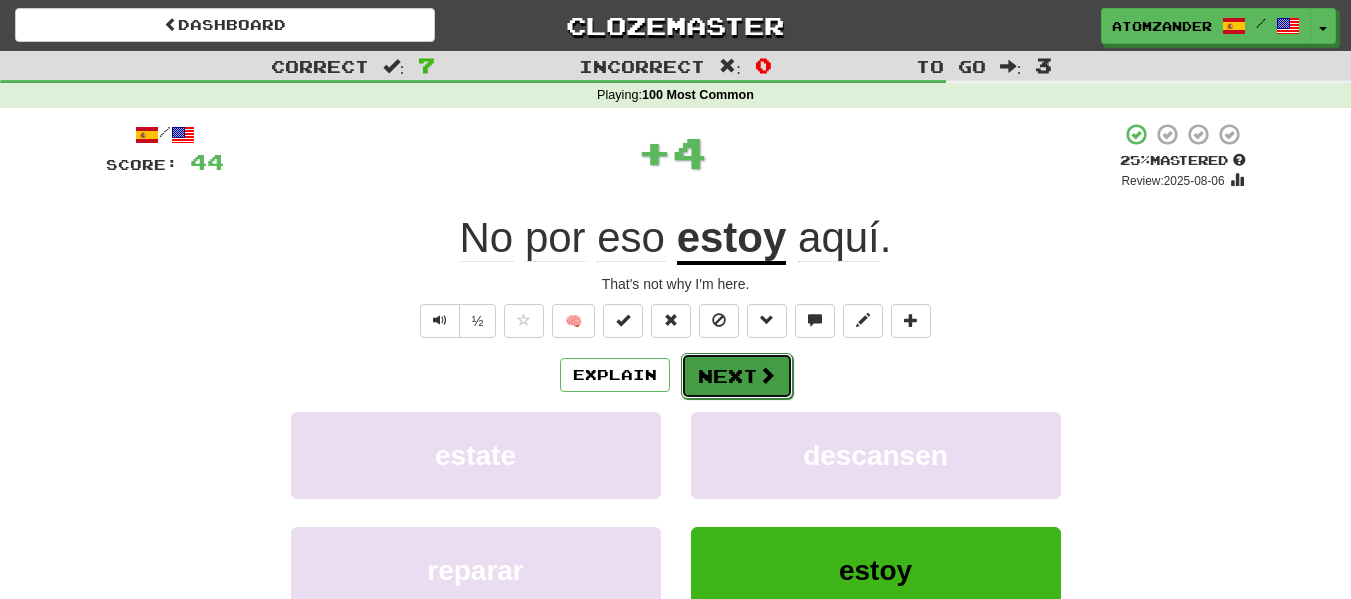 click on "Next" at bounding box center (737, 376) 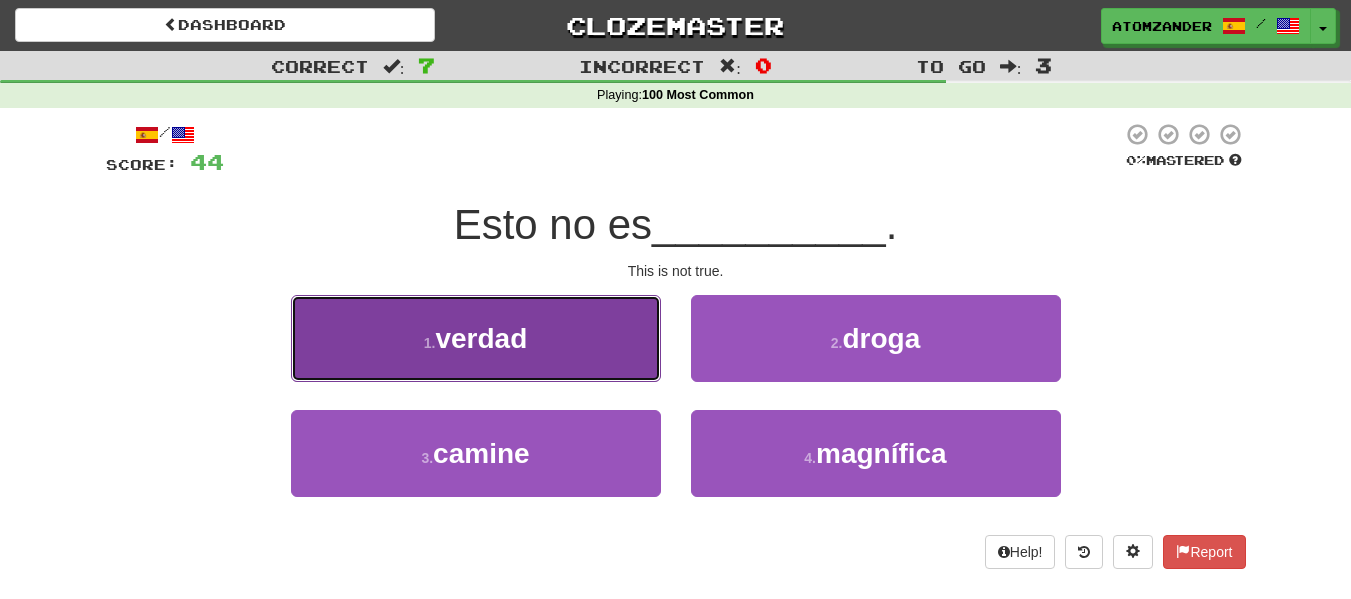 click on "1 .  verdad" at bounding box center (476, 338) 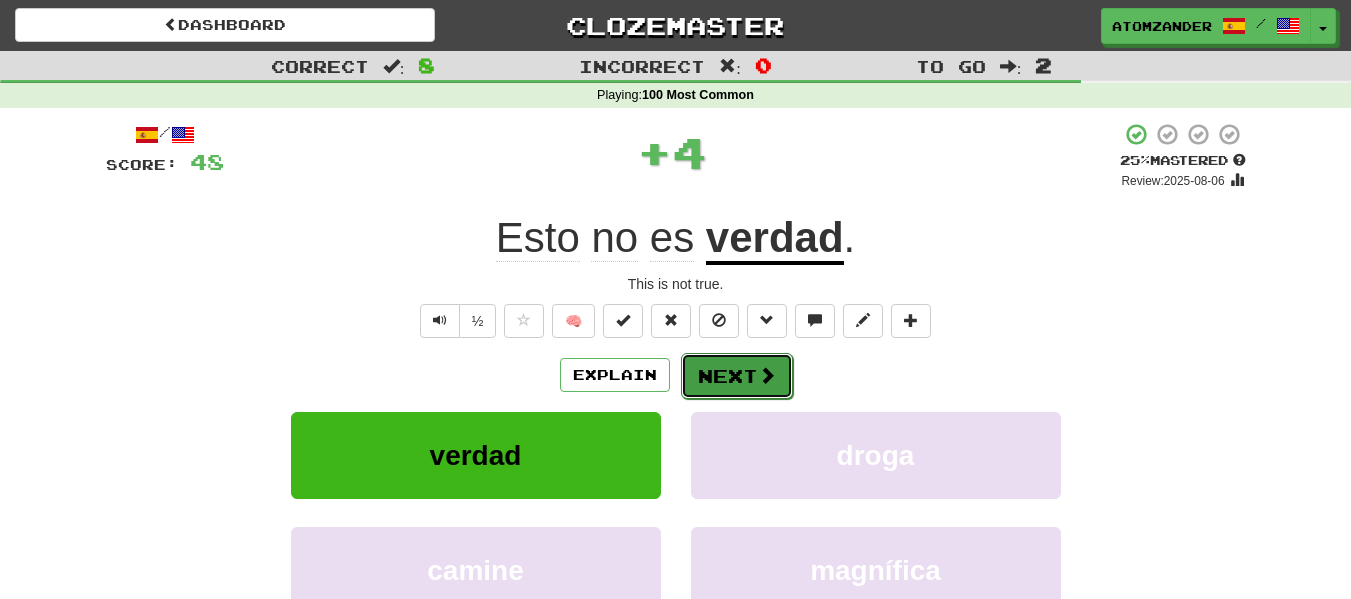 click on "Next" at bounding box center (737, 376) 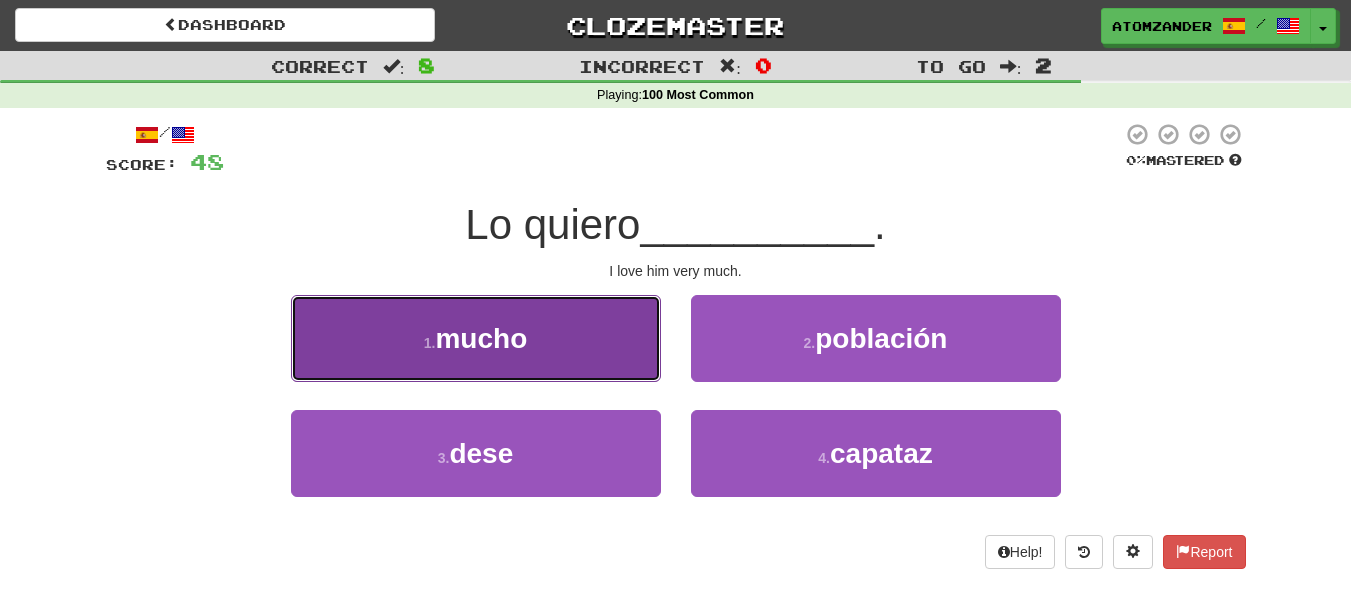 click on "1 .  mucho" at bounding box center [476, 338] 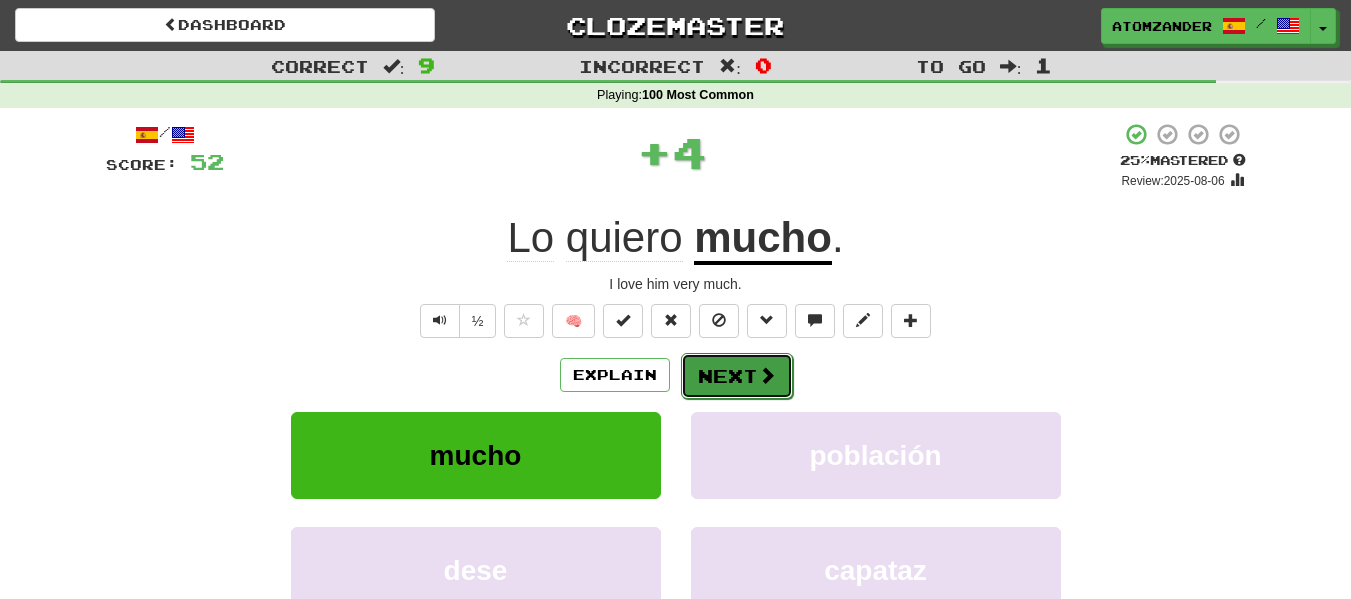 click on "Next" at bounding box center (737, 376) 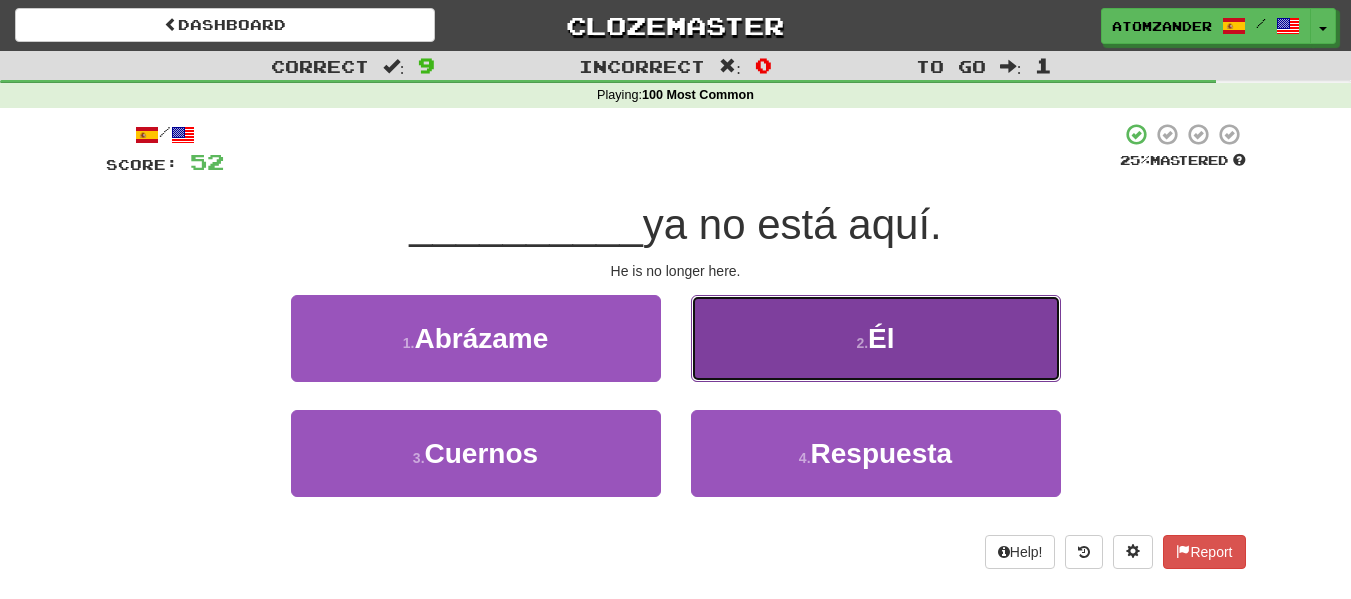 click on "2 .  Él" at bounding box center (876, 338) 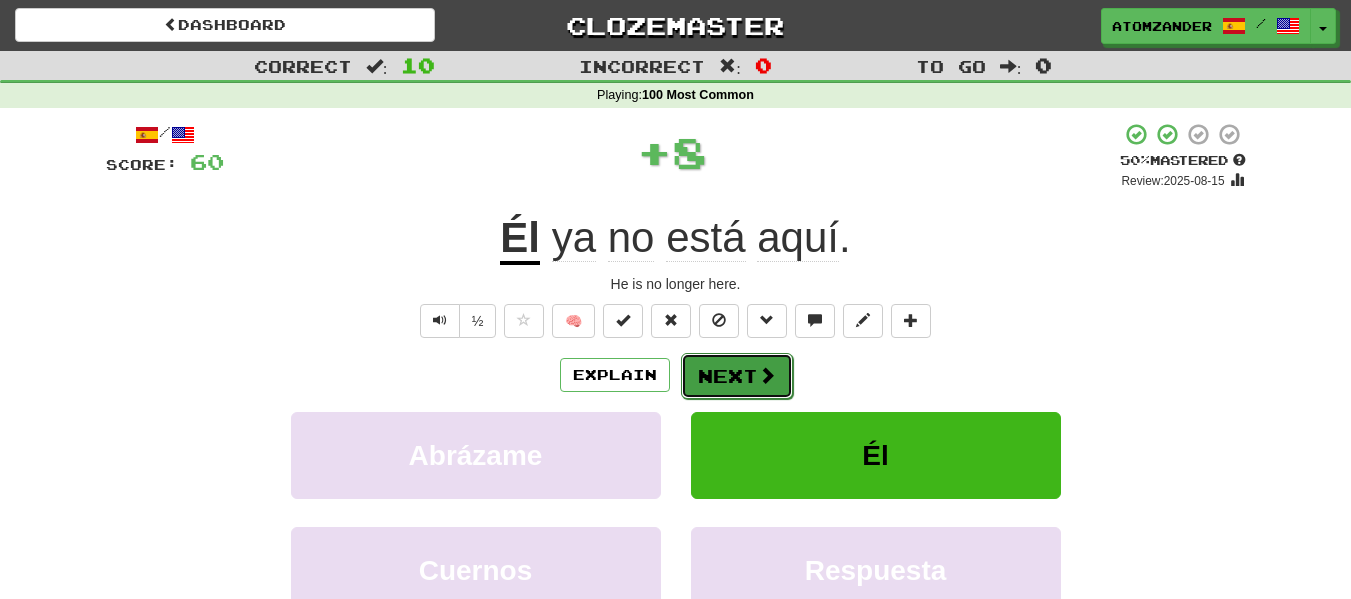 click on "Next" at bounding box center (737, 376) 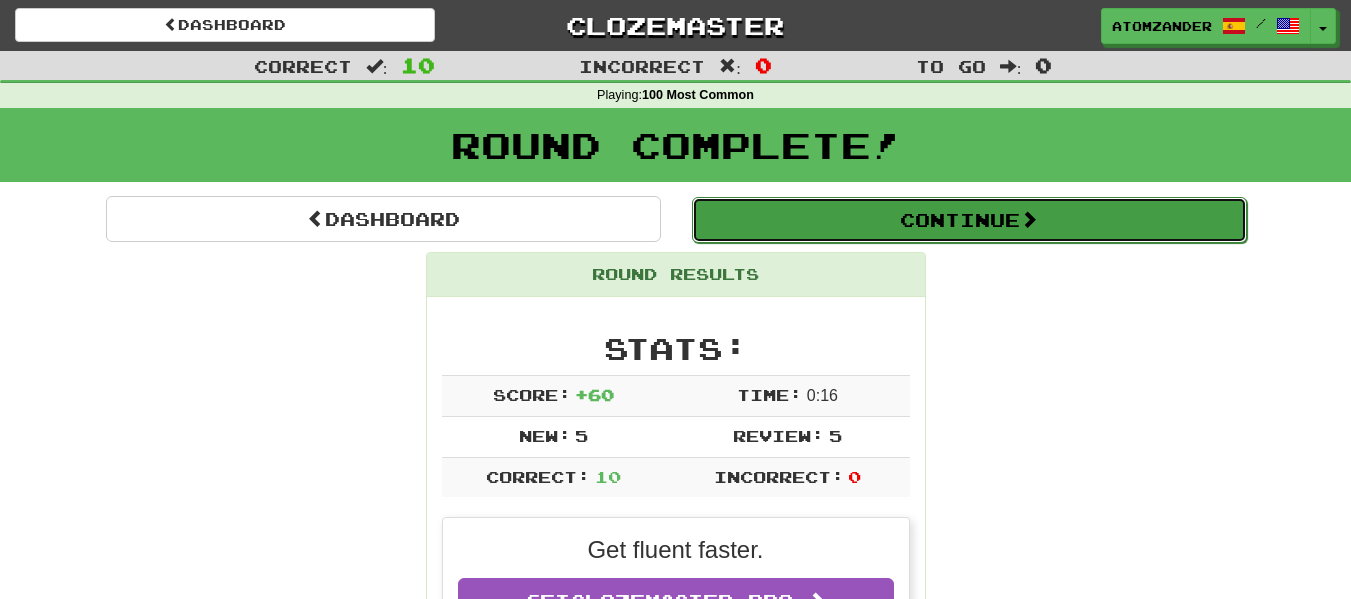click on "Continue" at bounding box center [969, 220] 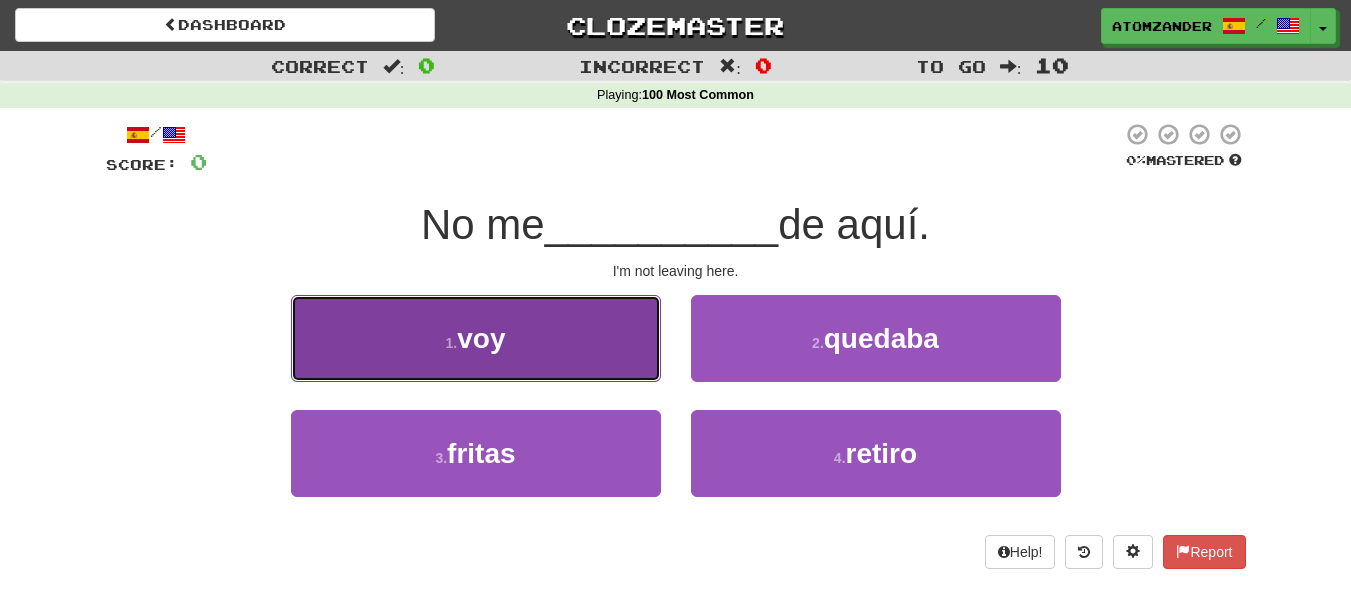 click on "1 .  voy" at bounding box center (476, 338) 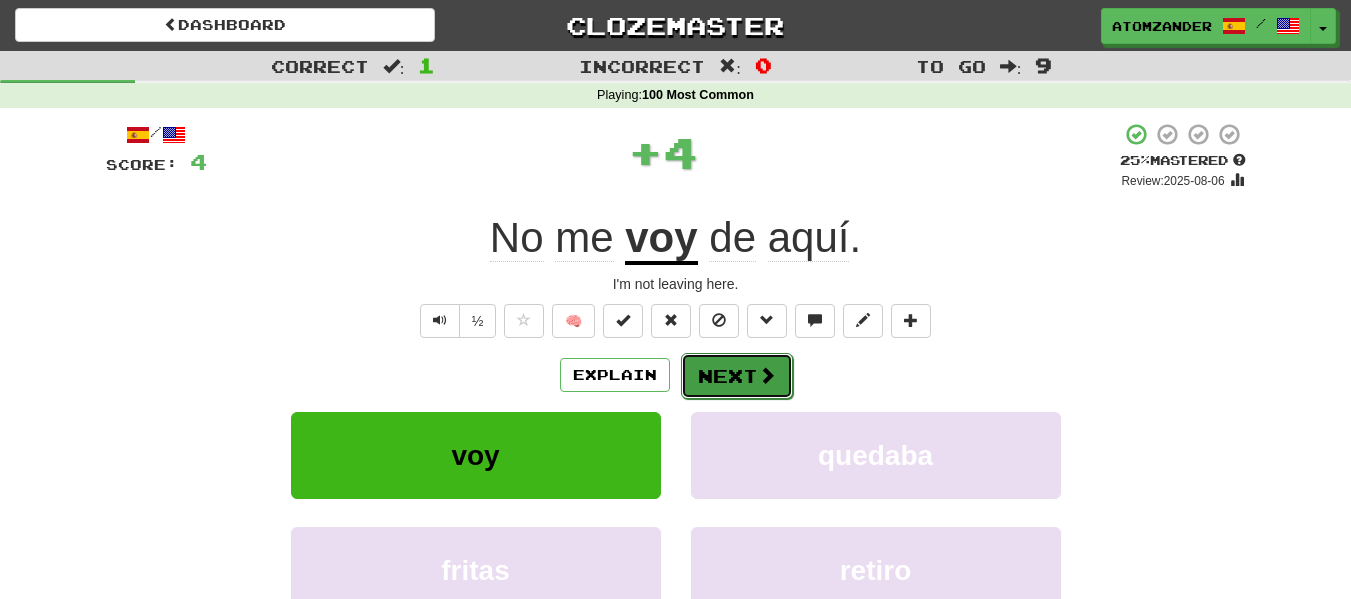 click on "Next" at bounding box center [737, 376] 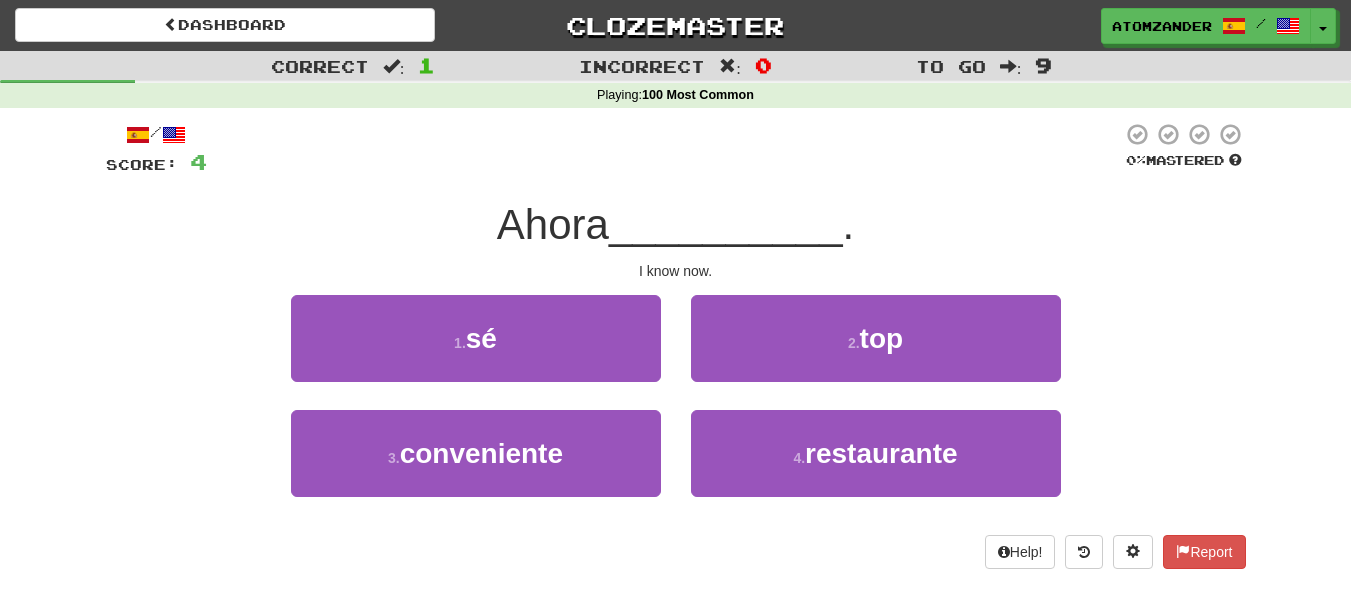 click on "1 .  sé" at bounding box center [476, 352] 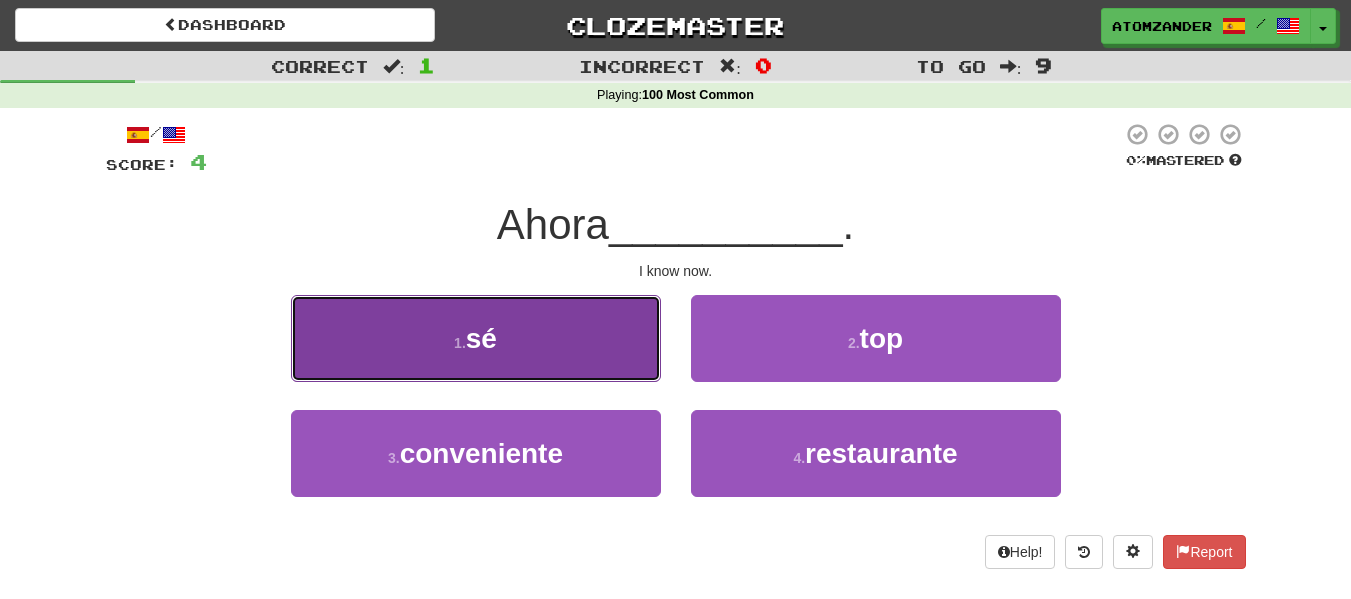 click on "1 .  sé" at bounding box center (476, 338) 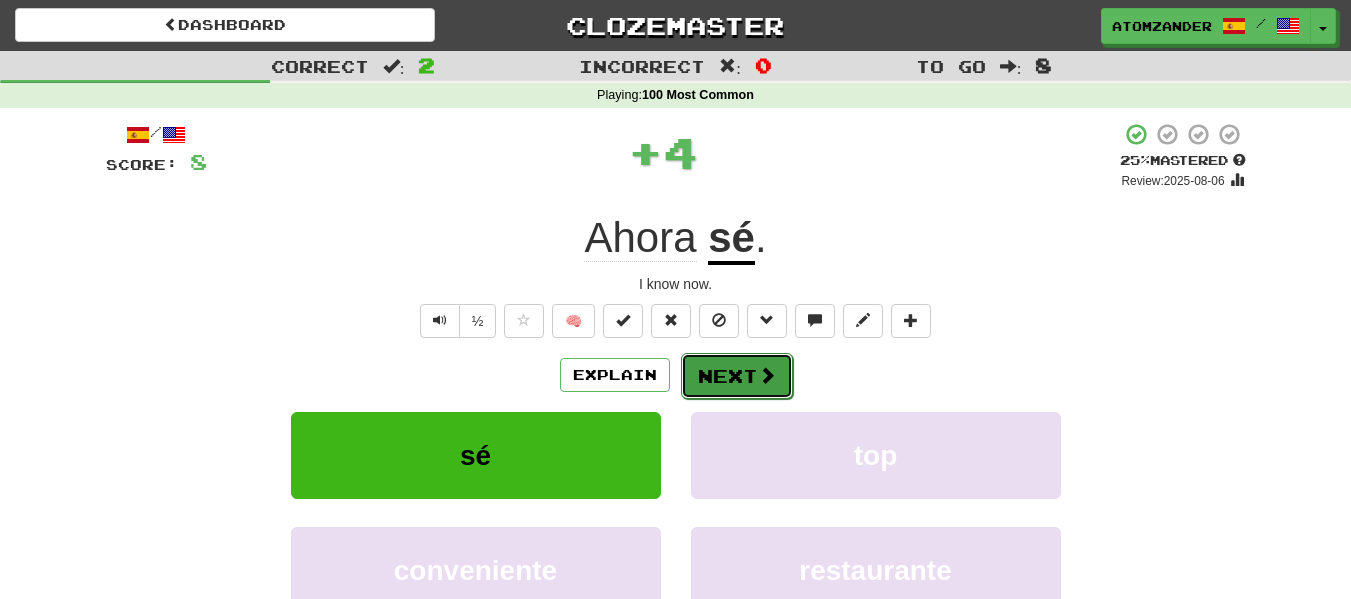 click on "Next" at bounding box center (737, 376) 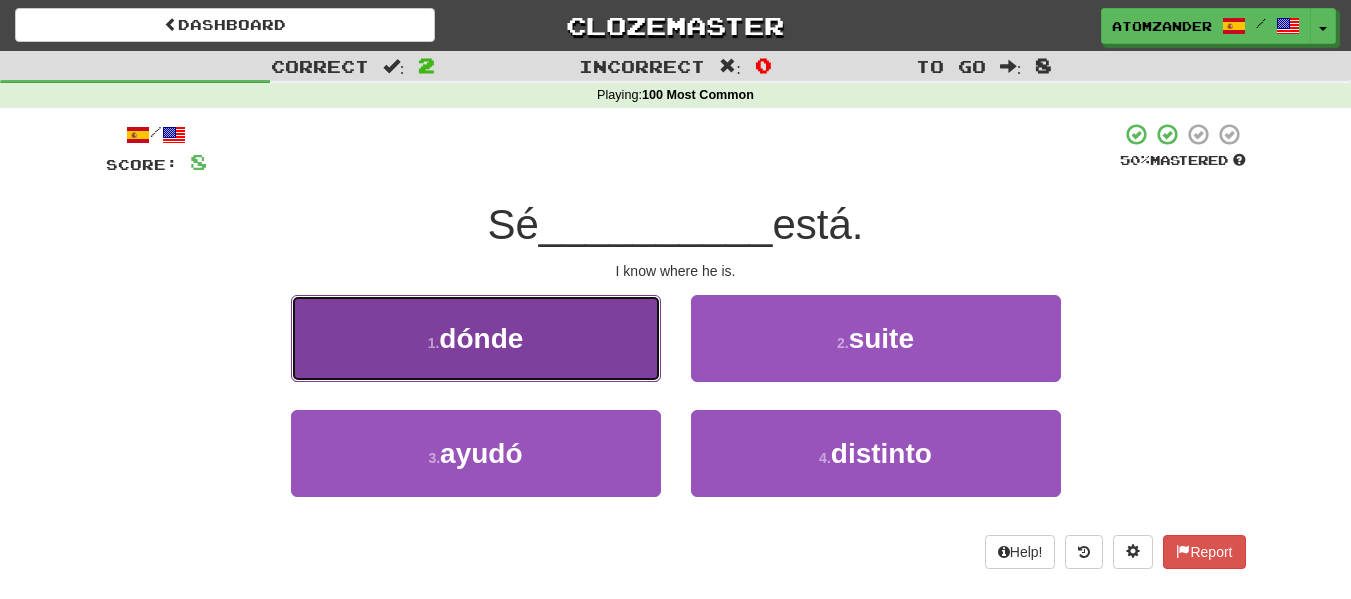 click on "1 .  dónde" at bounding box center (476, 338) 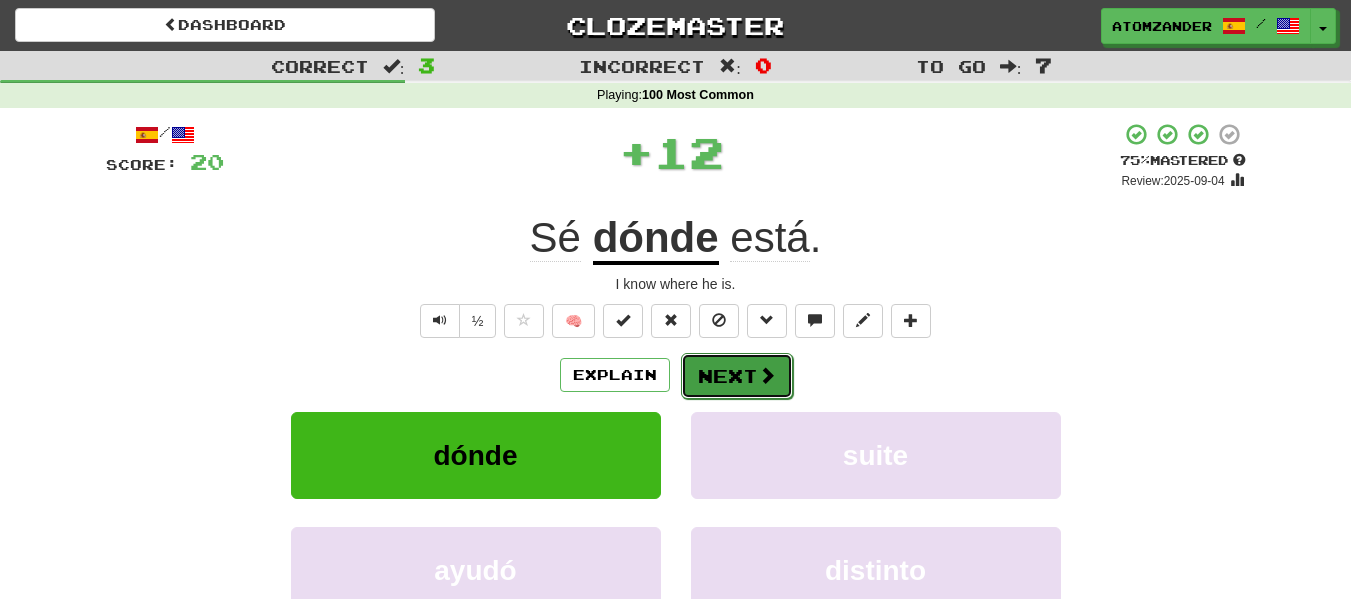 click on "Next" at bounding box center [737, 376] 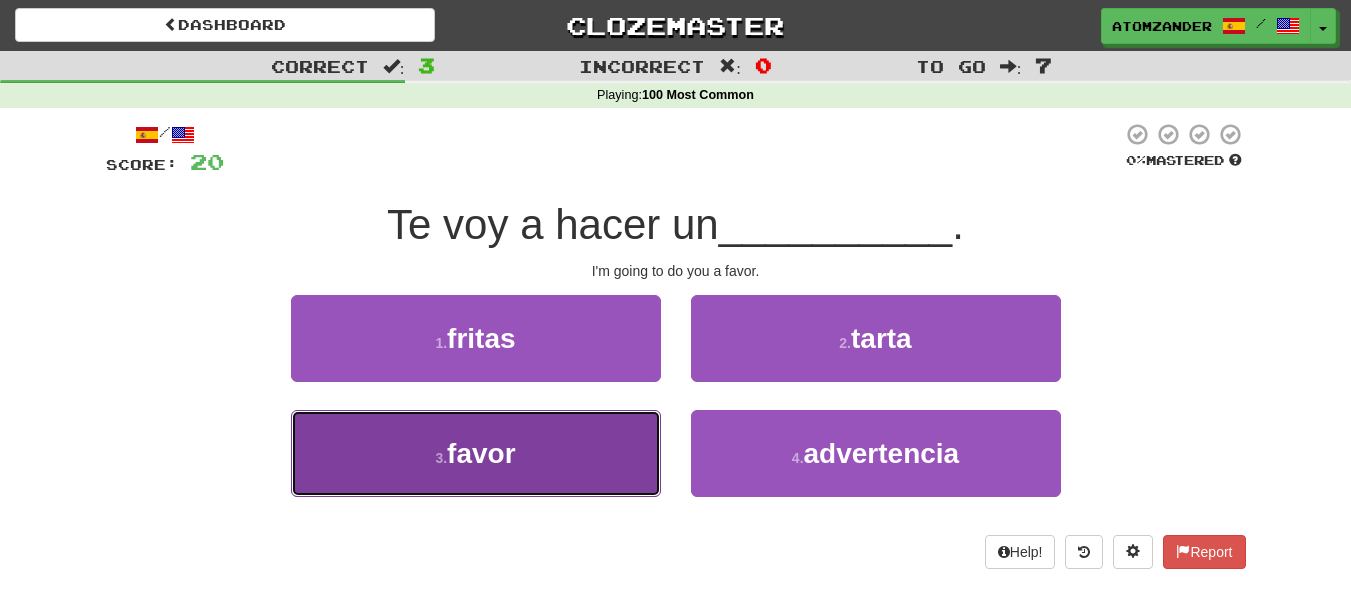 click on "3 .  favor" at bounding box center [476, 453] 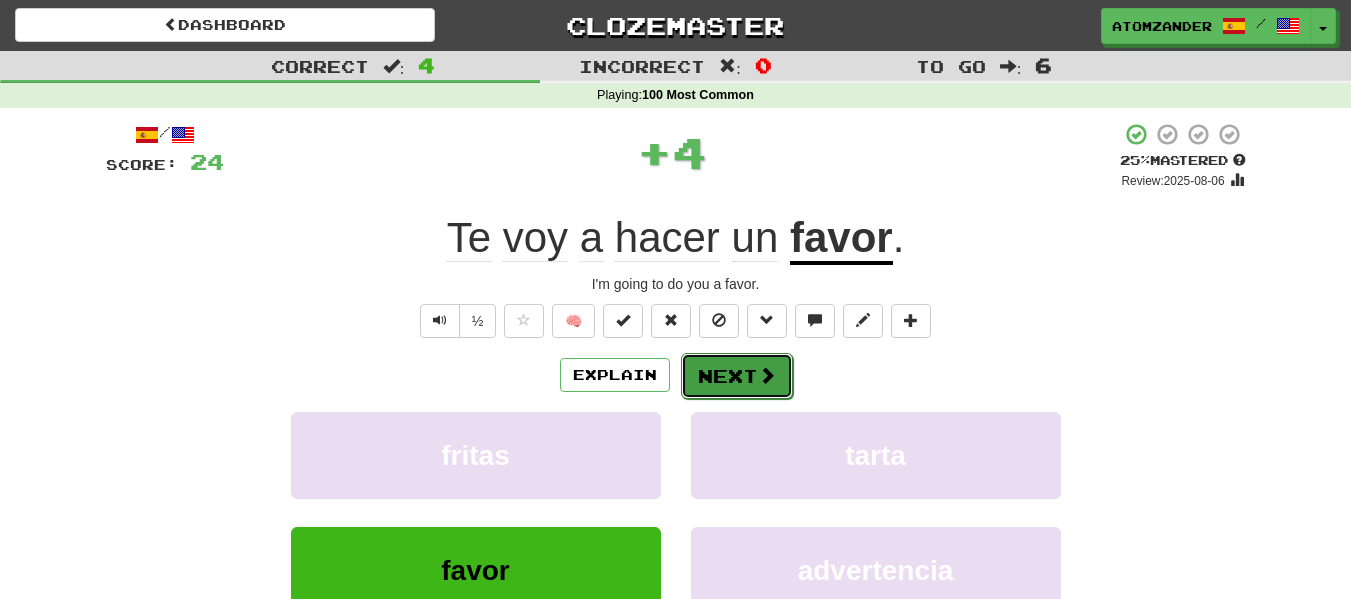 click on "Next" at bounding box center (737, 376) 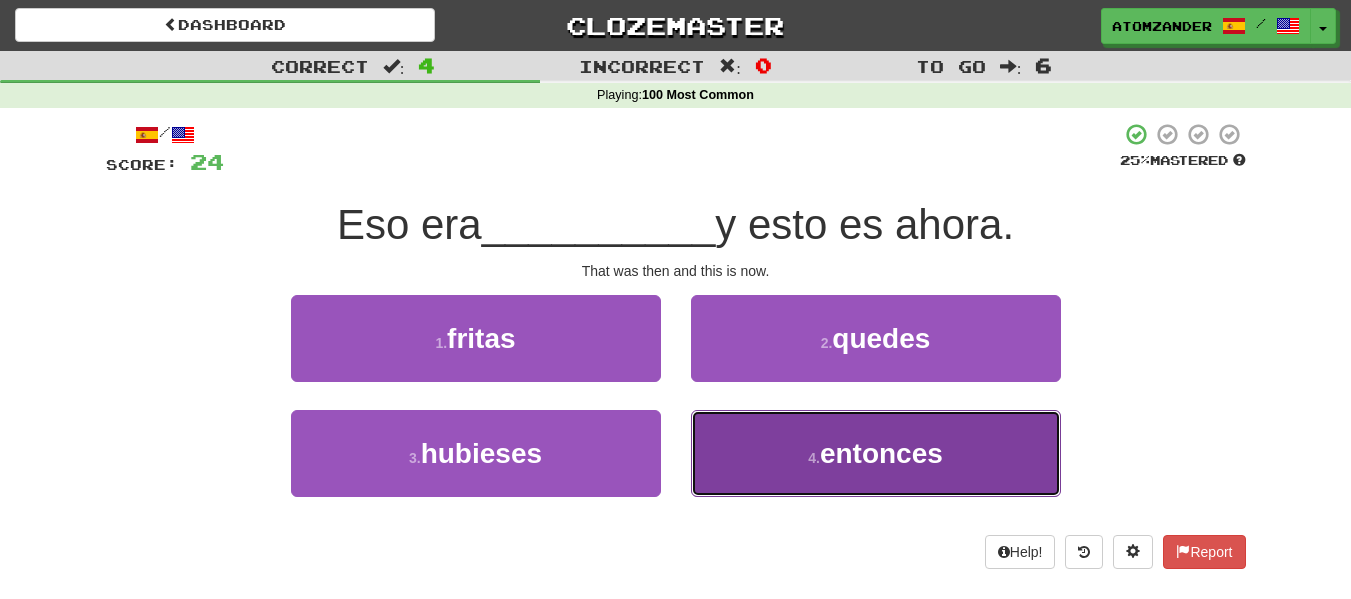 click on "4 .  entonces" at bounding box center (876, 453) 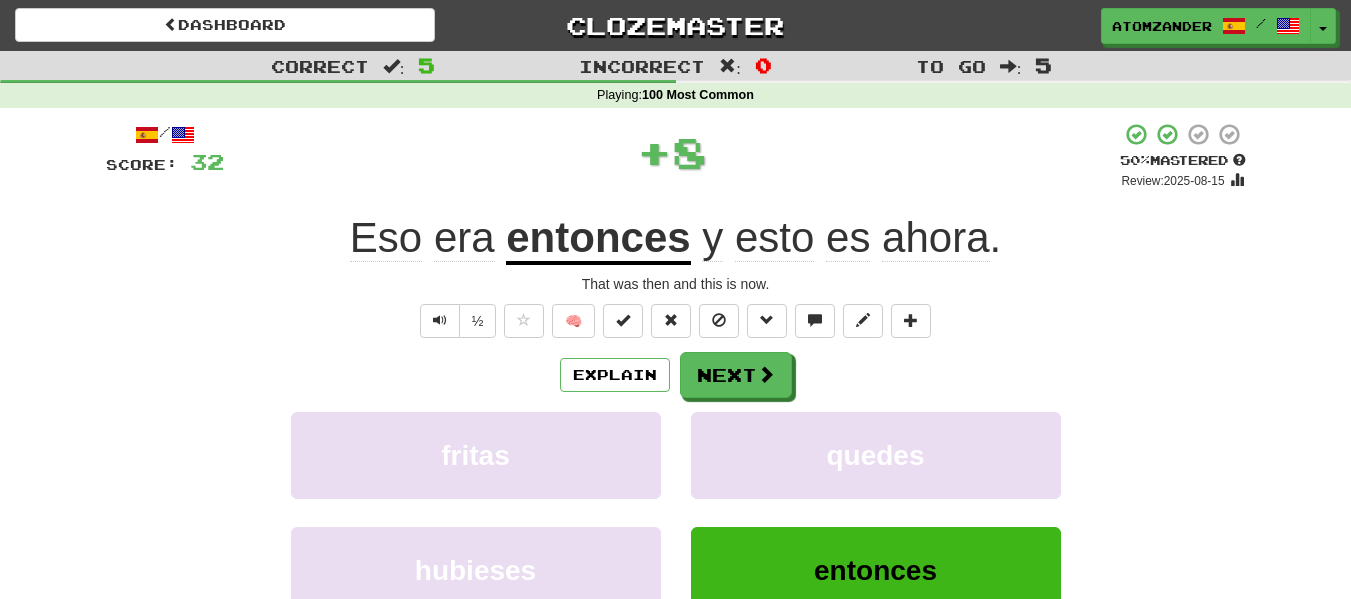 click on "entonces" at bounding box center (598, 239) 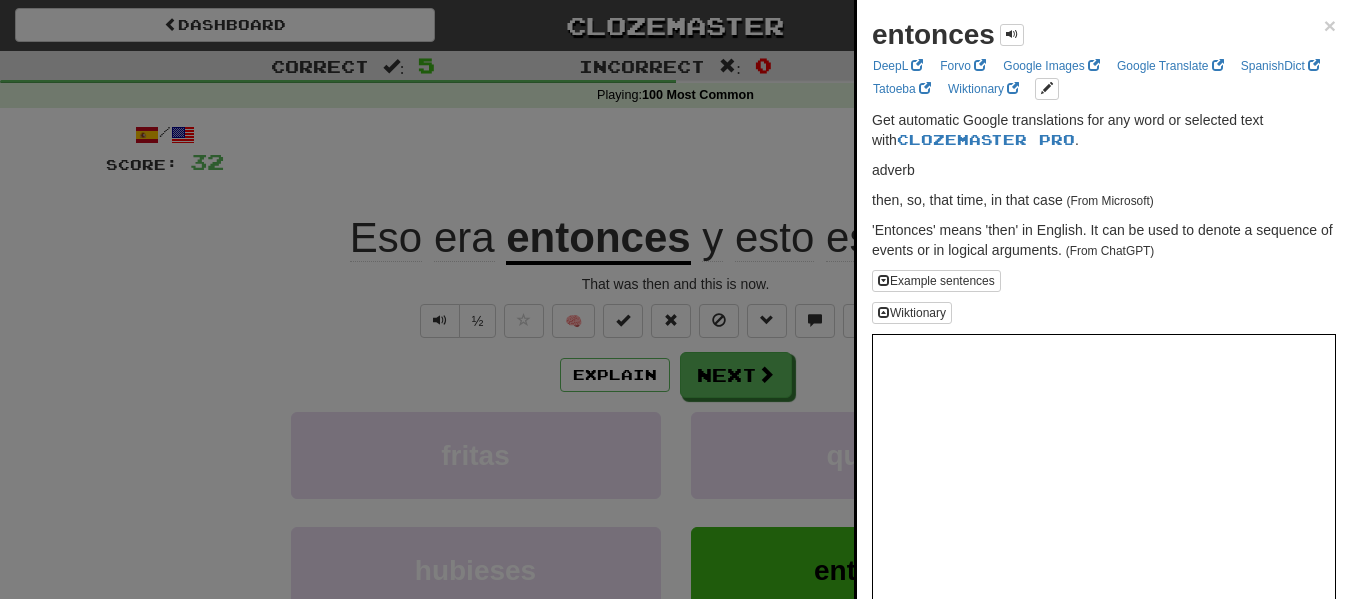click at bounding box center [675, 299] 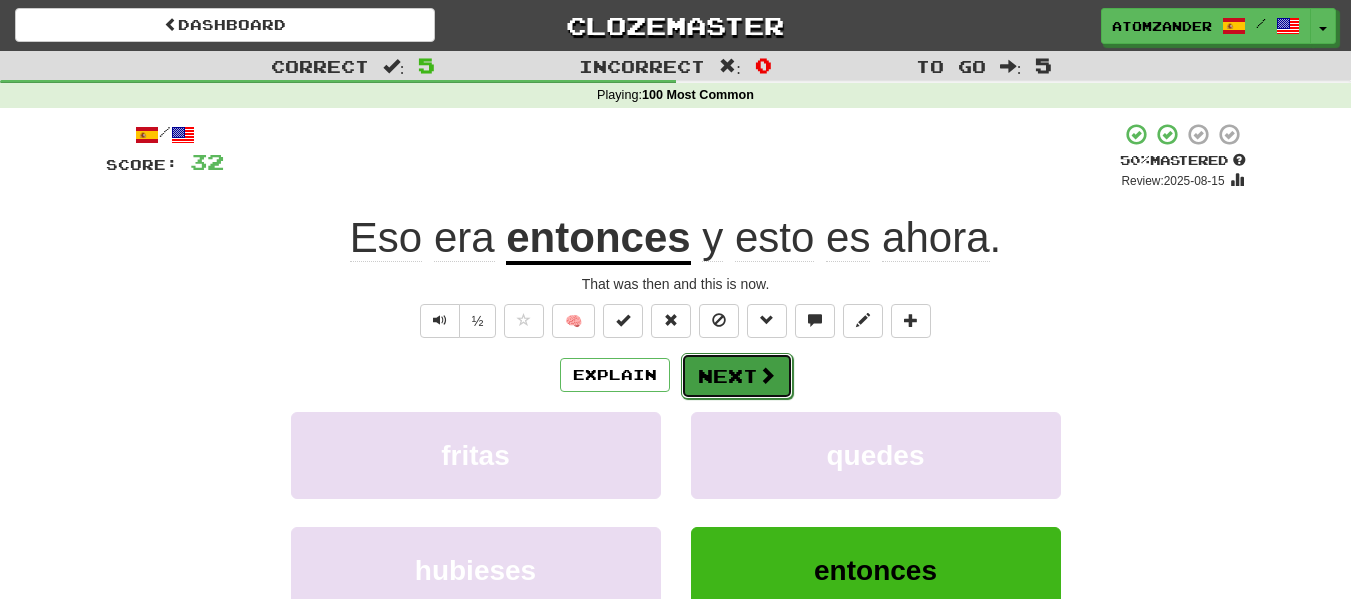 click on "Next" at bounding box center (737, 376) 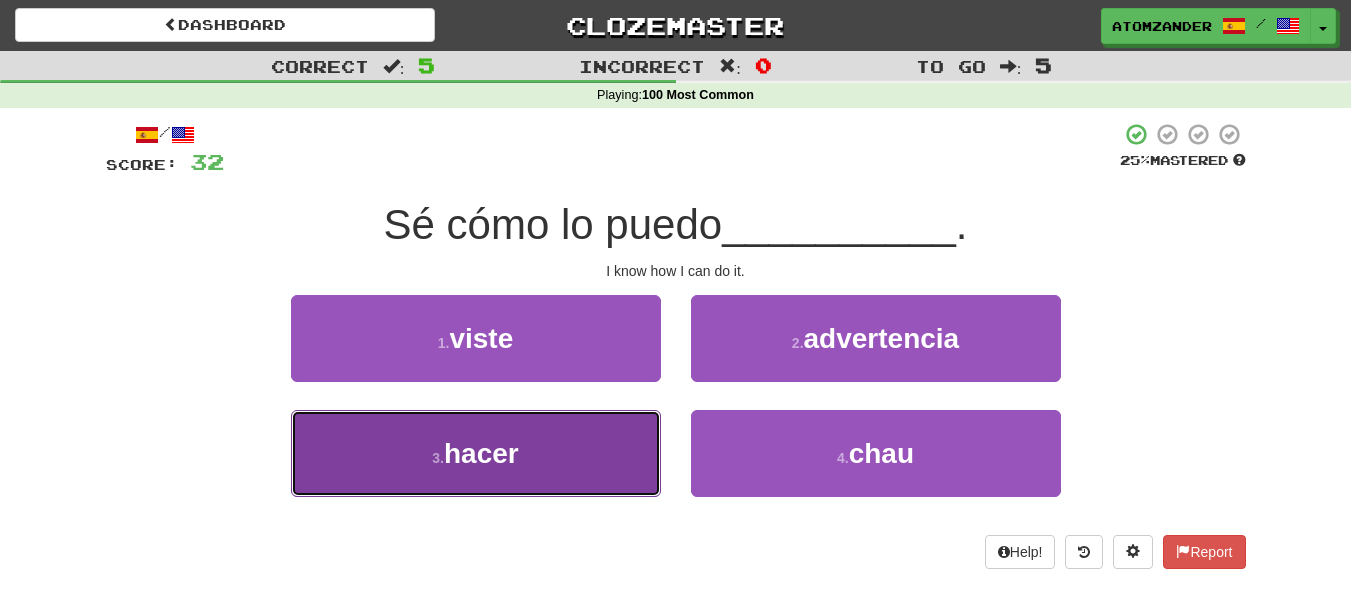 click on "3 .  hacer" at bounding box center [476, 453] 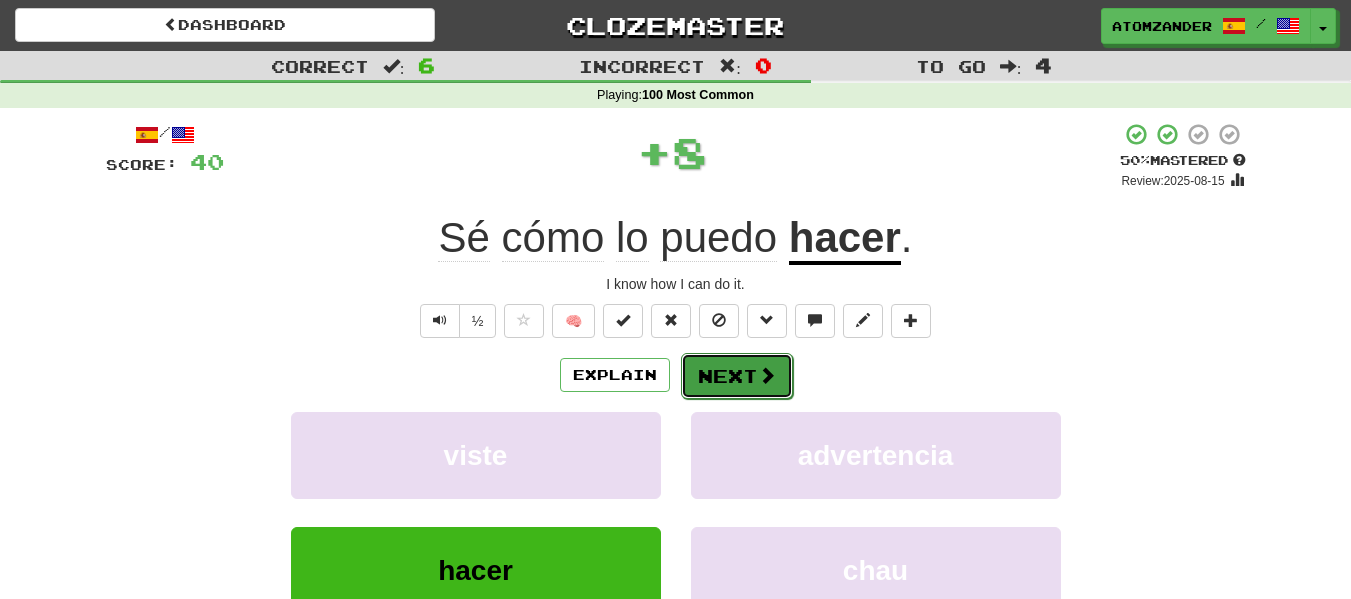 click on "Next" at bounding box center [737, 376] 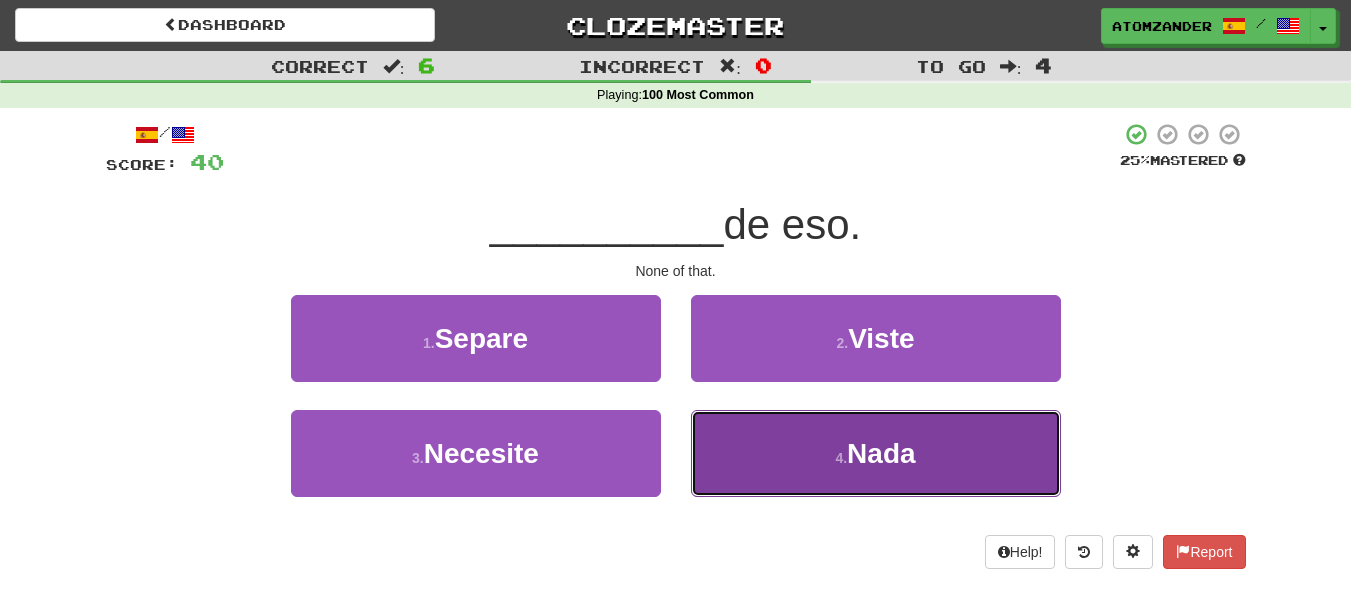 click on "4 .  Nada" at bounding box center [876, 453] 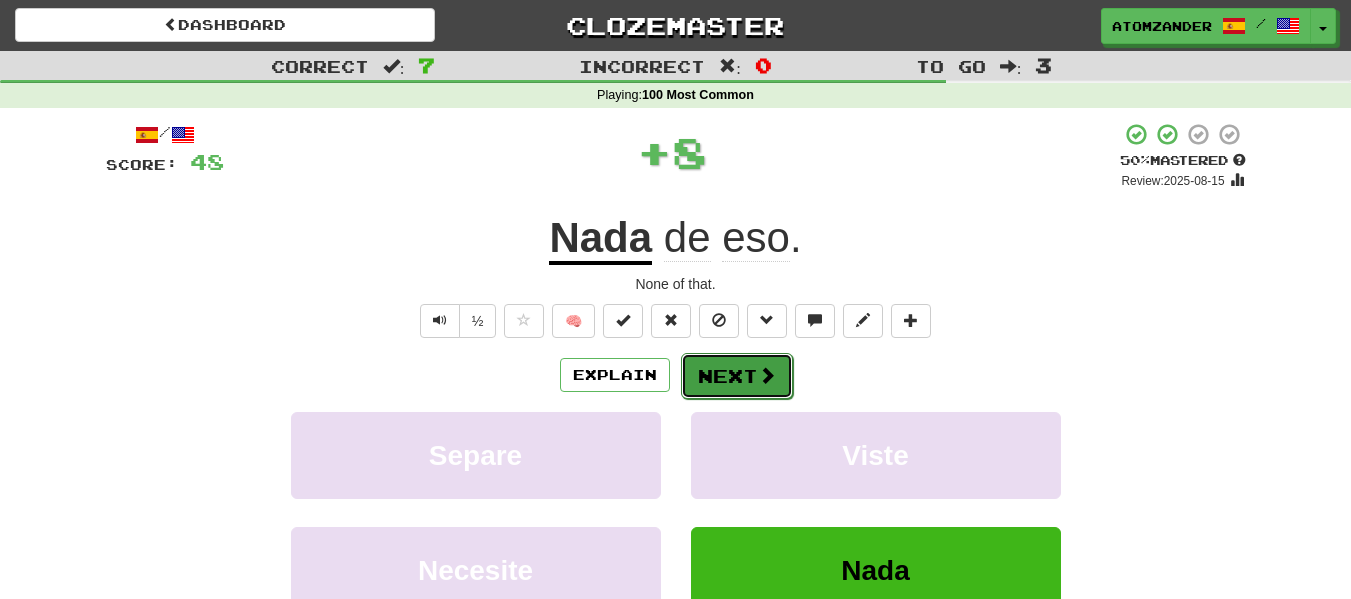 click on "Next" at bounding box center [737, 376] 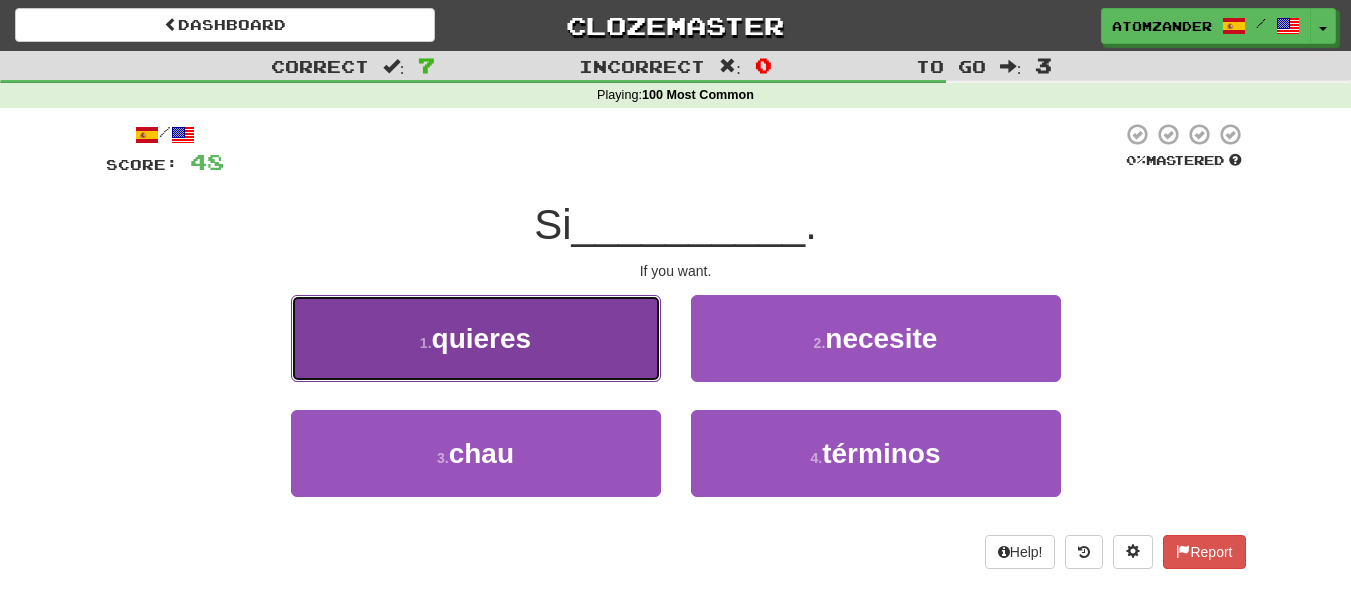 click on "1 .  quieres" at bounding box center [476, 338] 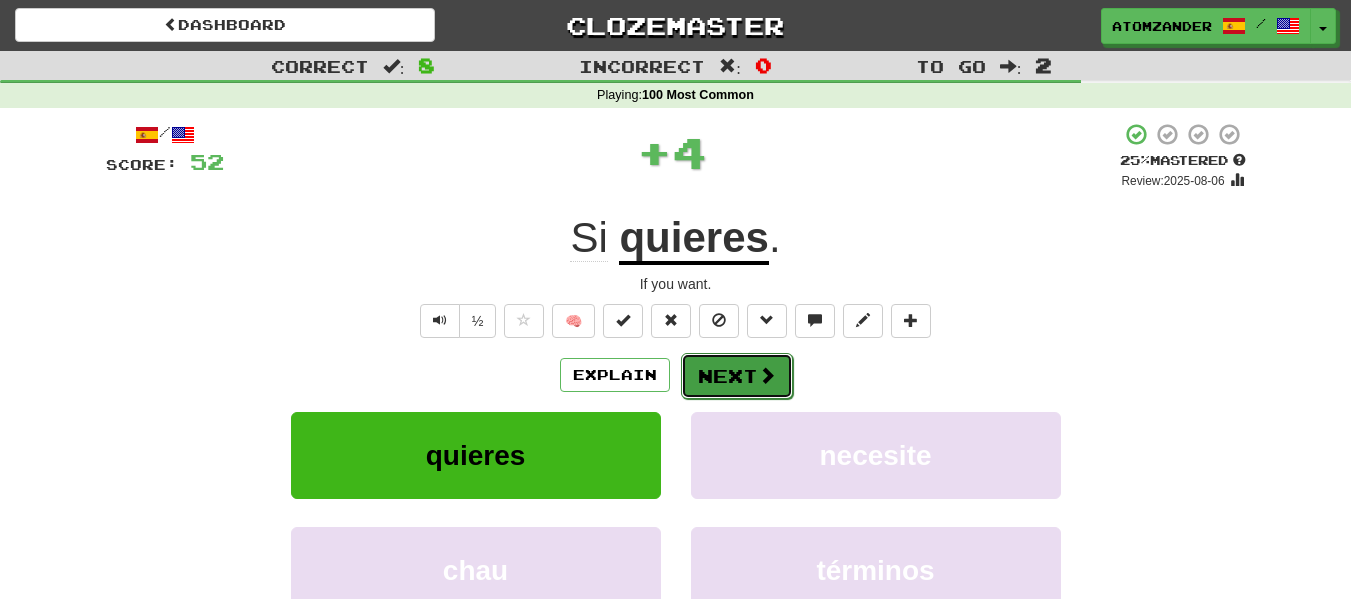 click on "Next" at bounding box center (737, 376) 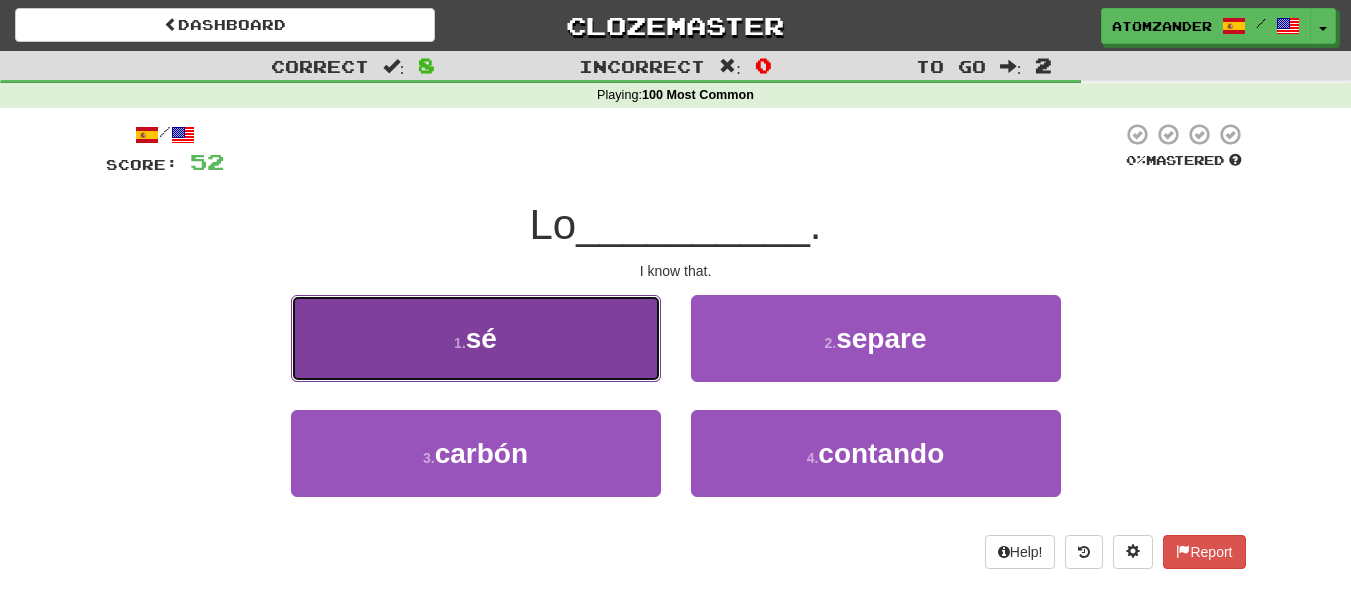 click on "1 .  sé" at bounding box center [476, 338] 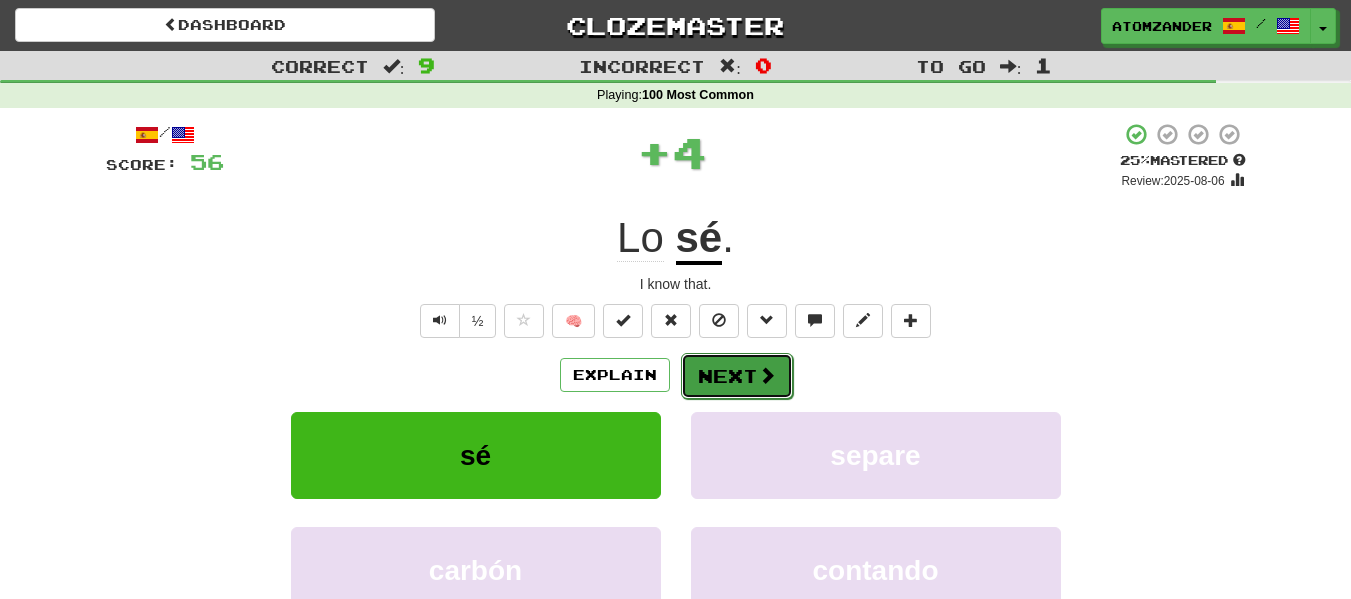 click on "Next" at bounding box center (737, 376) 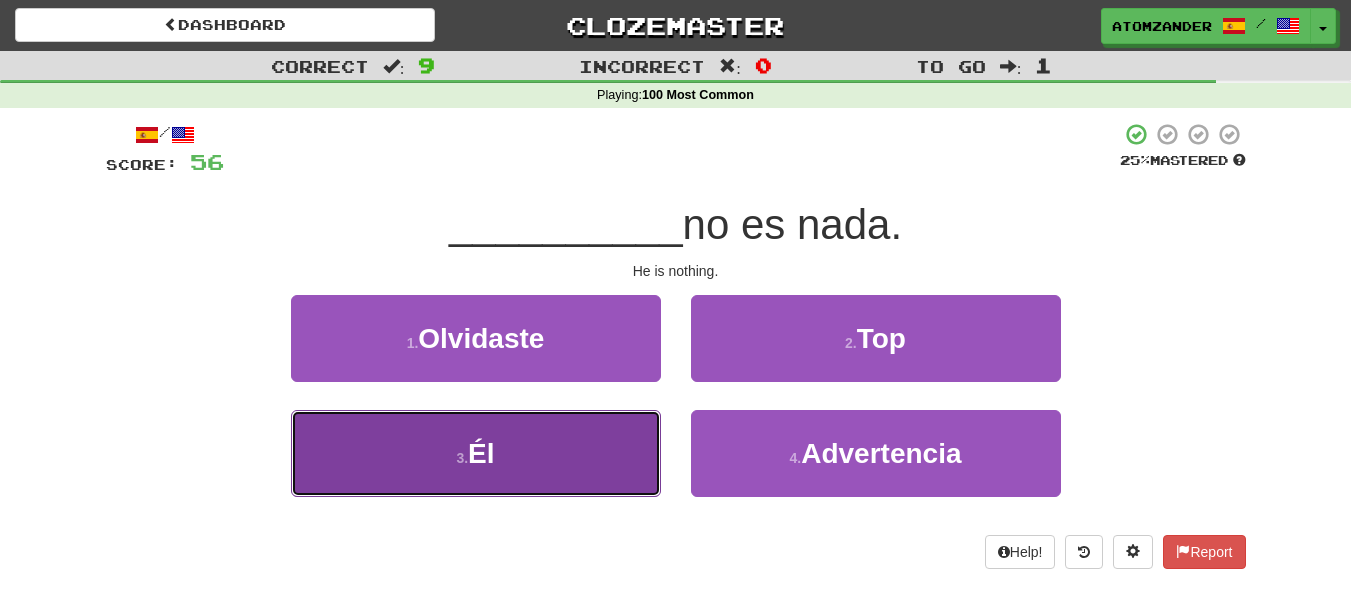 click on "3 .  Él" at bounding box center [476, 453] 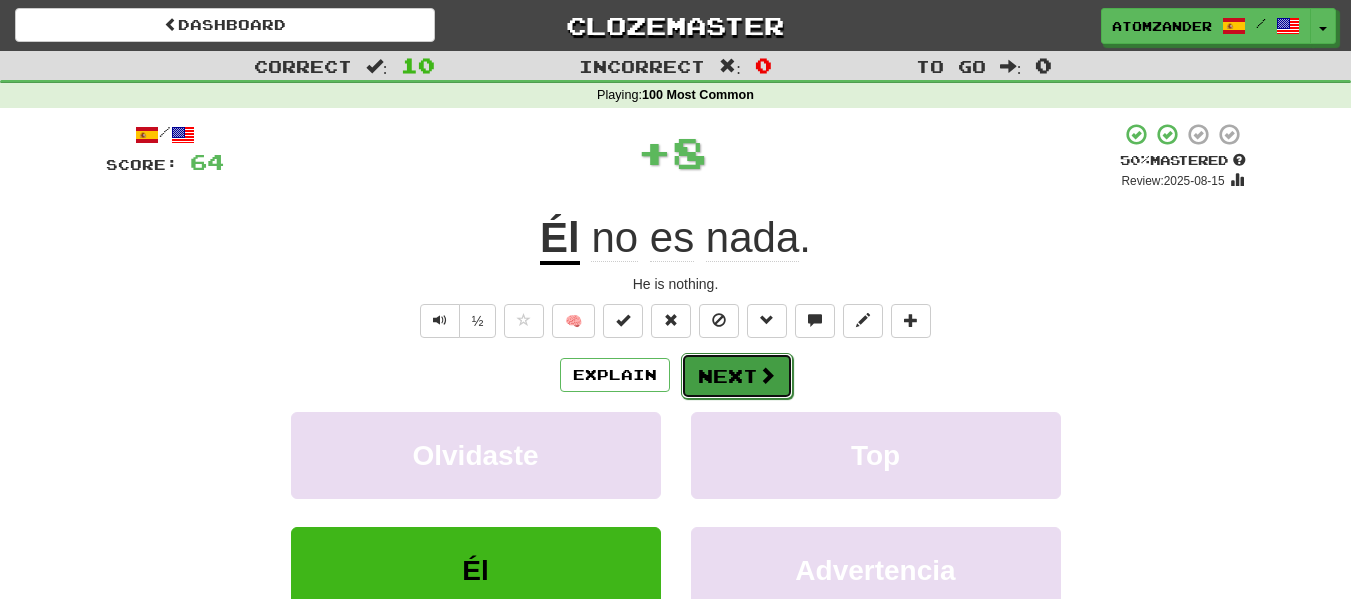 click on "Next" at bounding box center (737, 376) 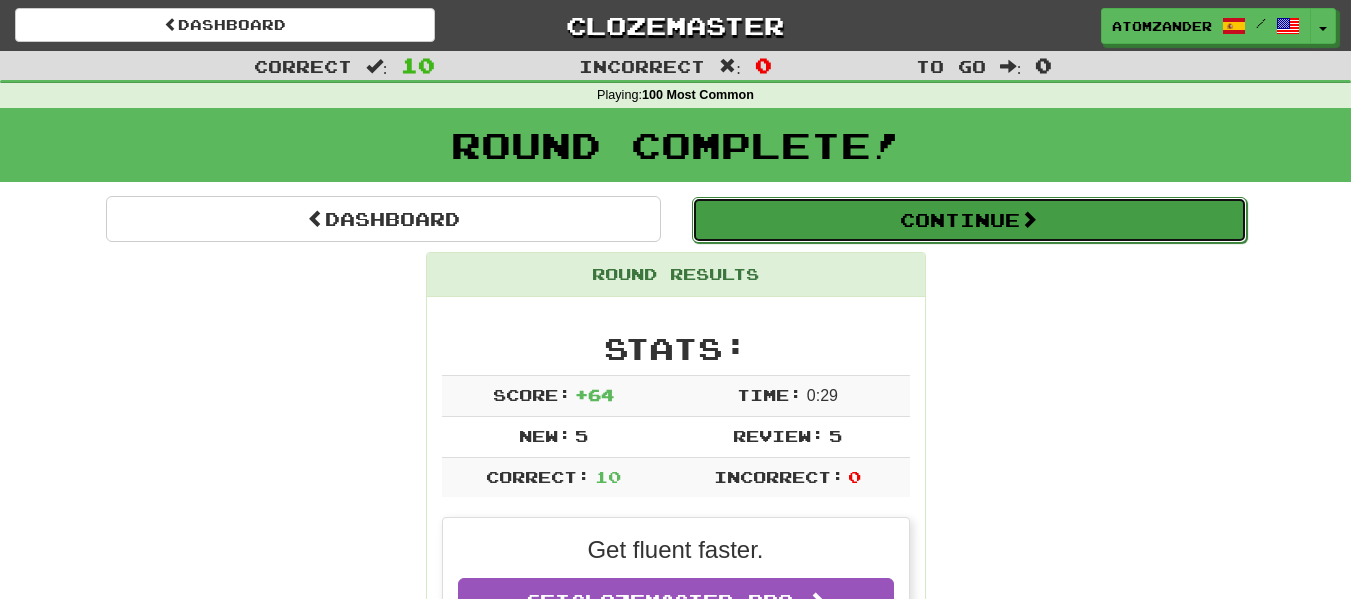 click on "Continue" at bounding box center (969, 220) 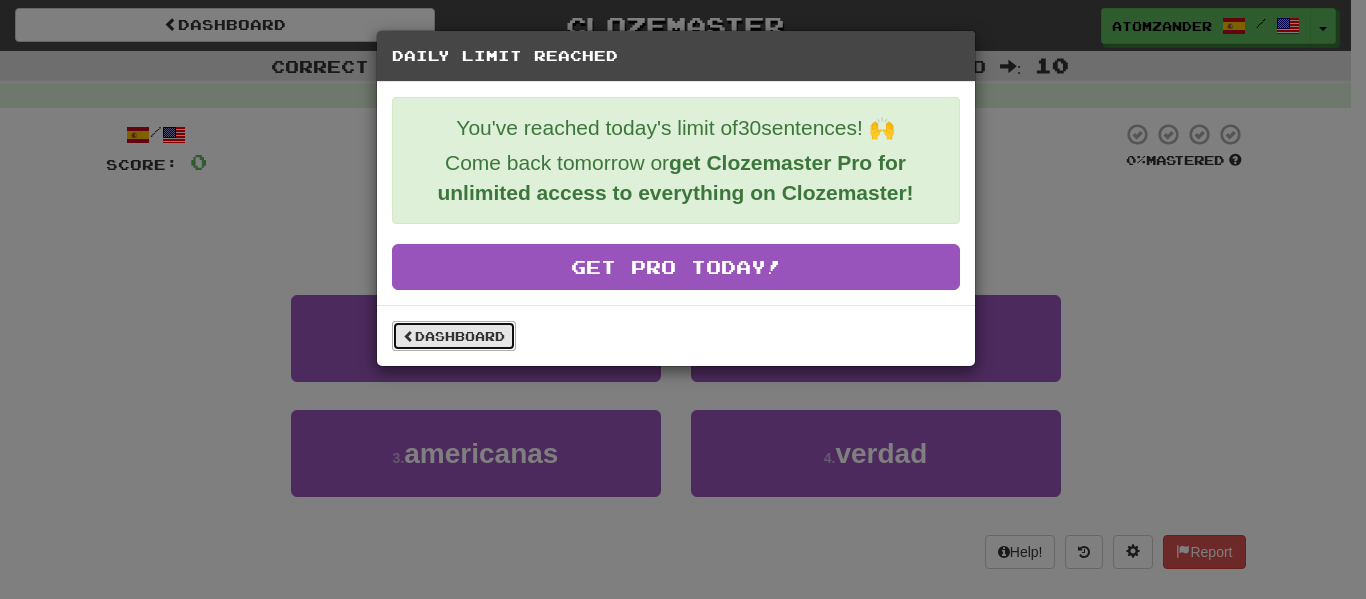 click on "Dashboard" at bounding box center [454, 336] 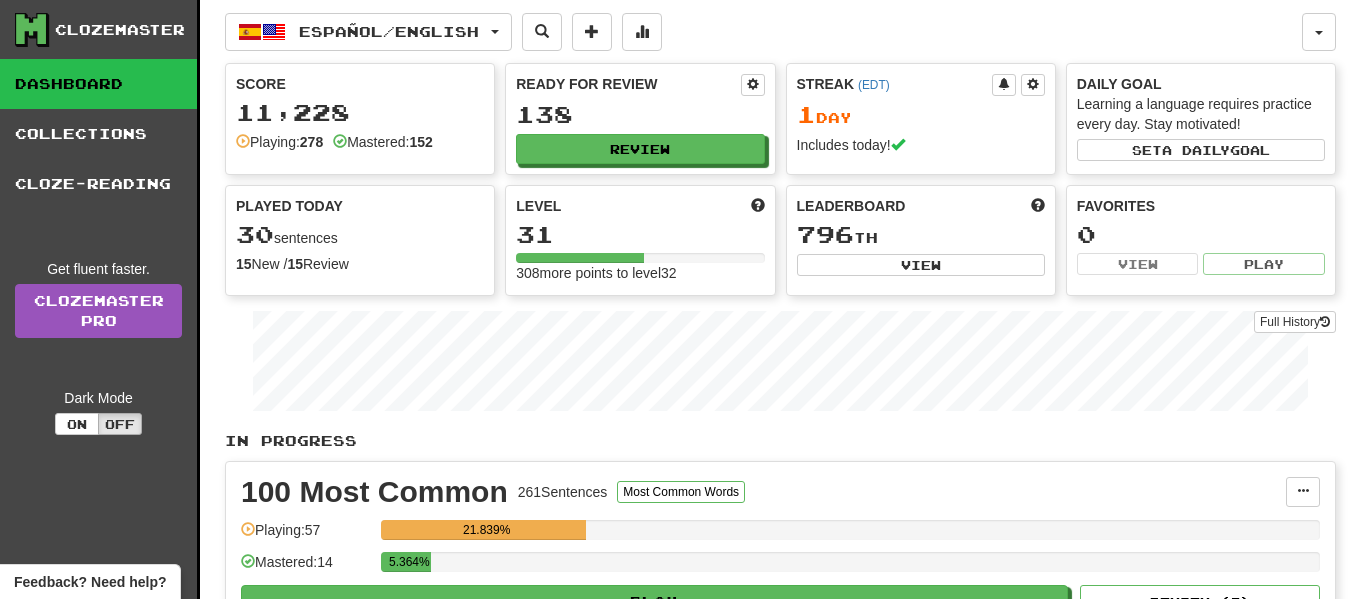 scroll, scrollTop: 0, scrollLeft: 0, axis: both 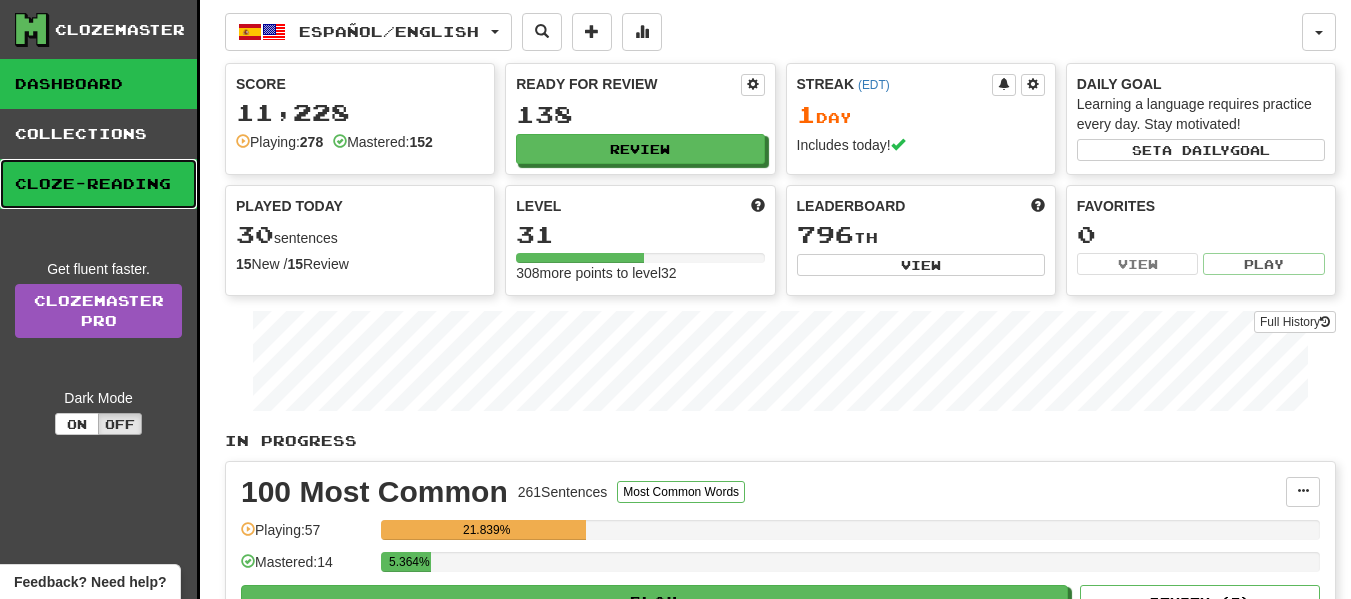 click on "Cloze-Reading" at bounding box center (98, 184) 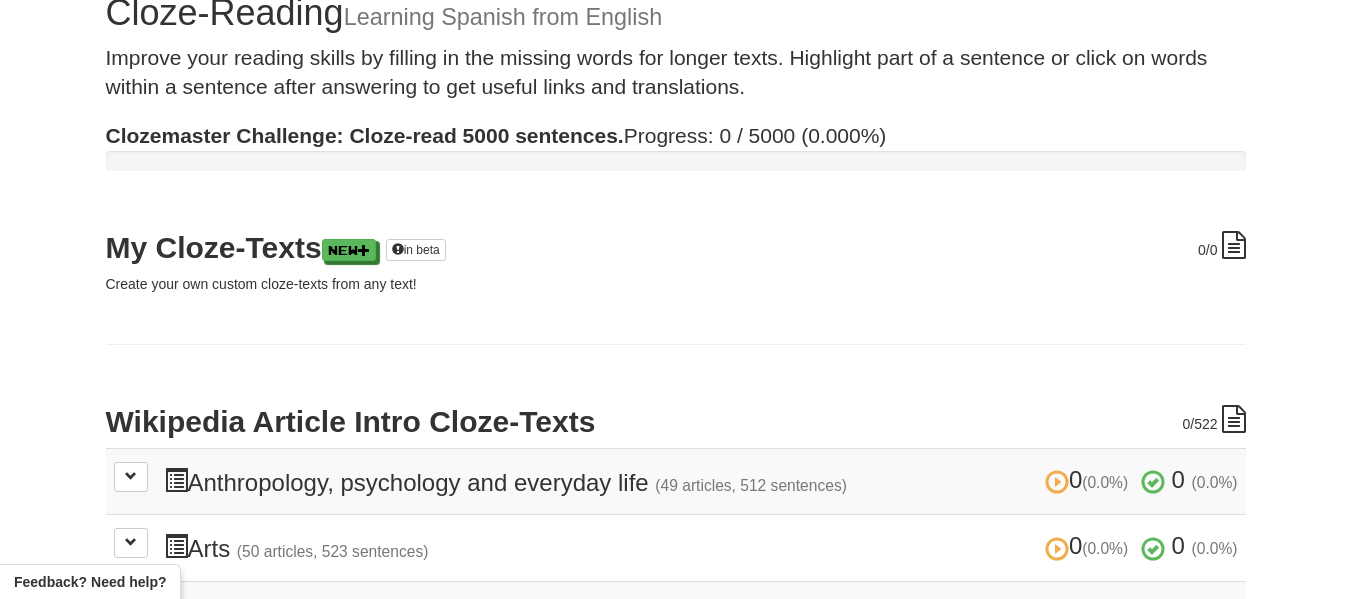 scroll, scrollTop: 400, scrollLeft: 0, axis: vertical 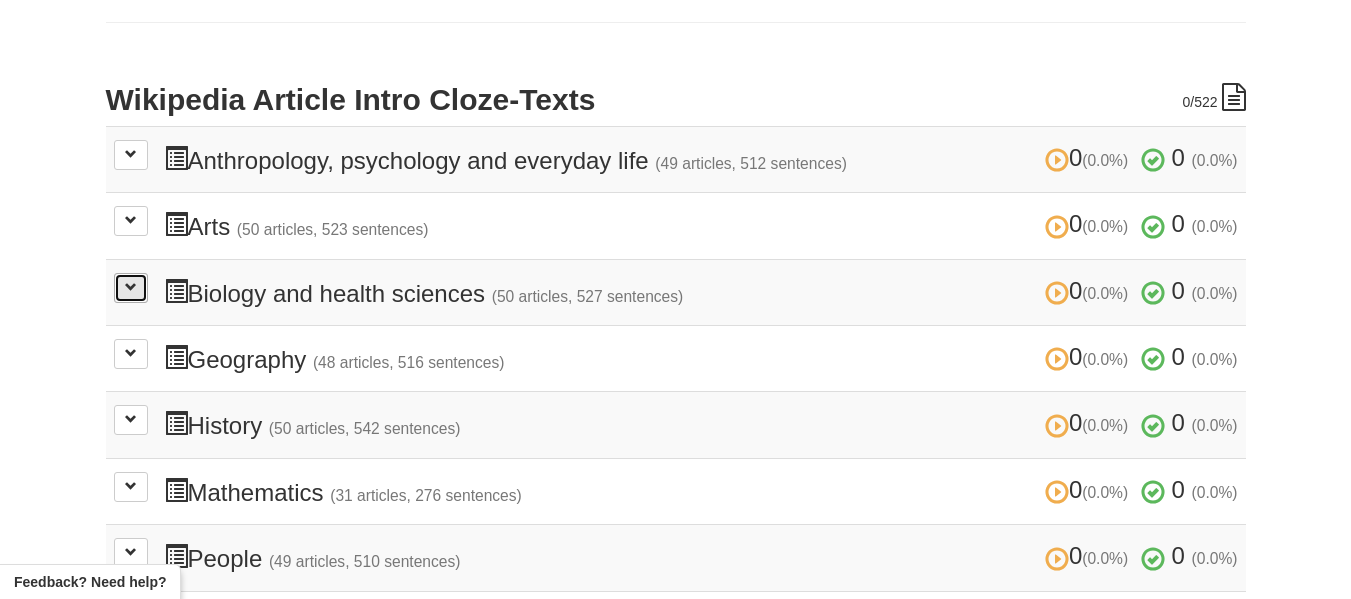 click at bounding box center (131, 287) 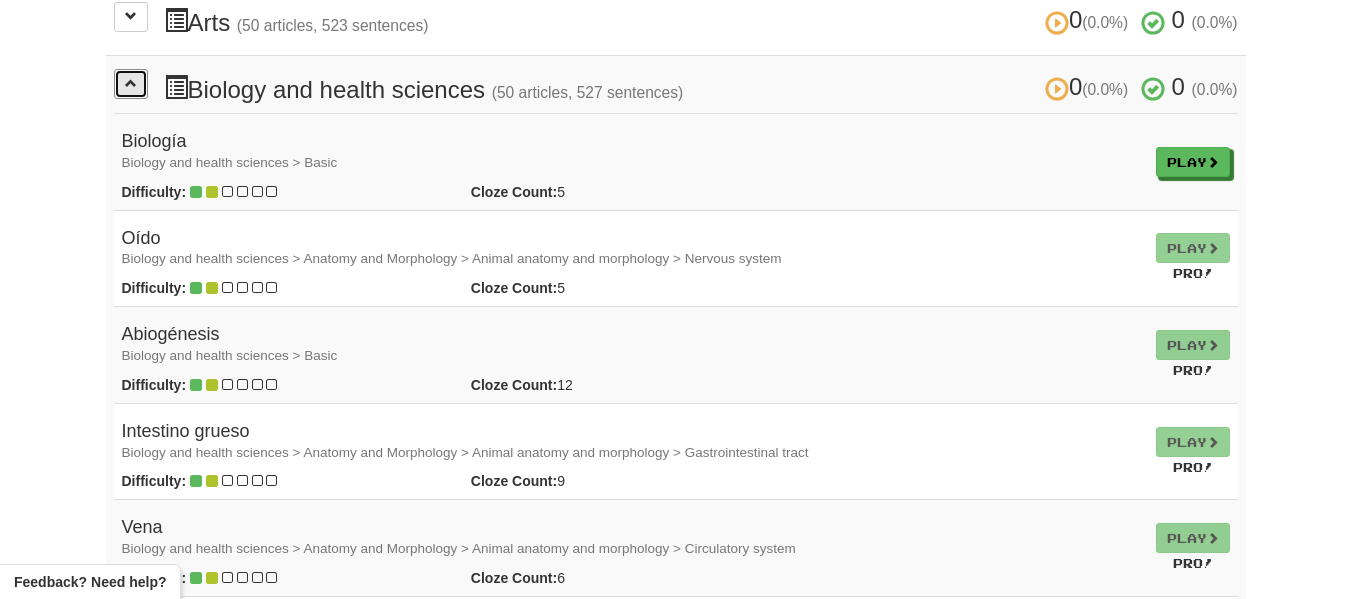 scroll, scrollTop: 600, scrollLeft: 0, axis: vertical 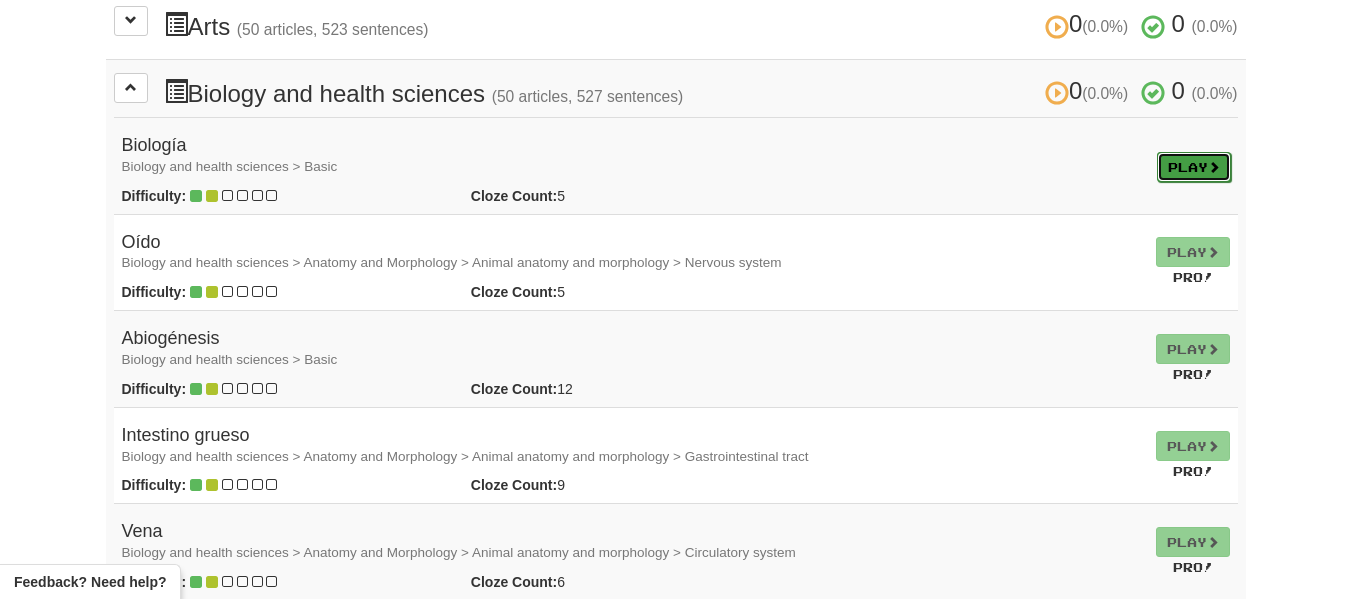 click on "Play" at bounding box center [1194, 167] 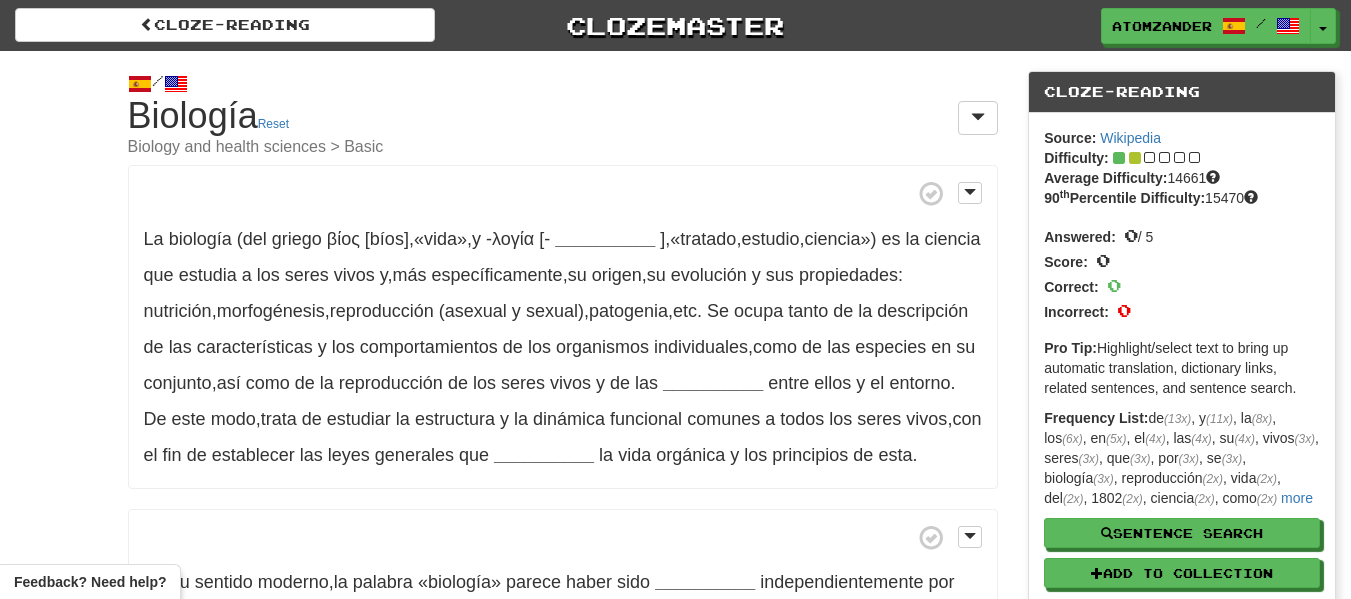 scroll, scrollTop: 0, scrollLeft: 0, axis: both 